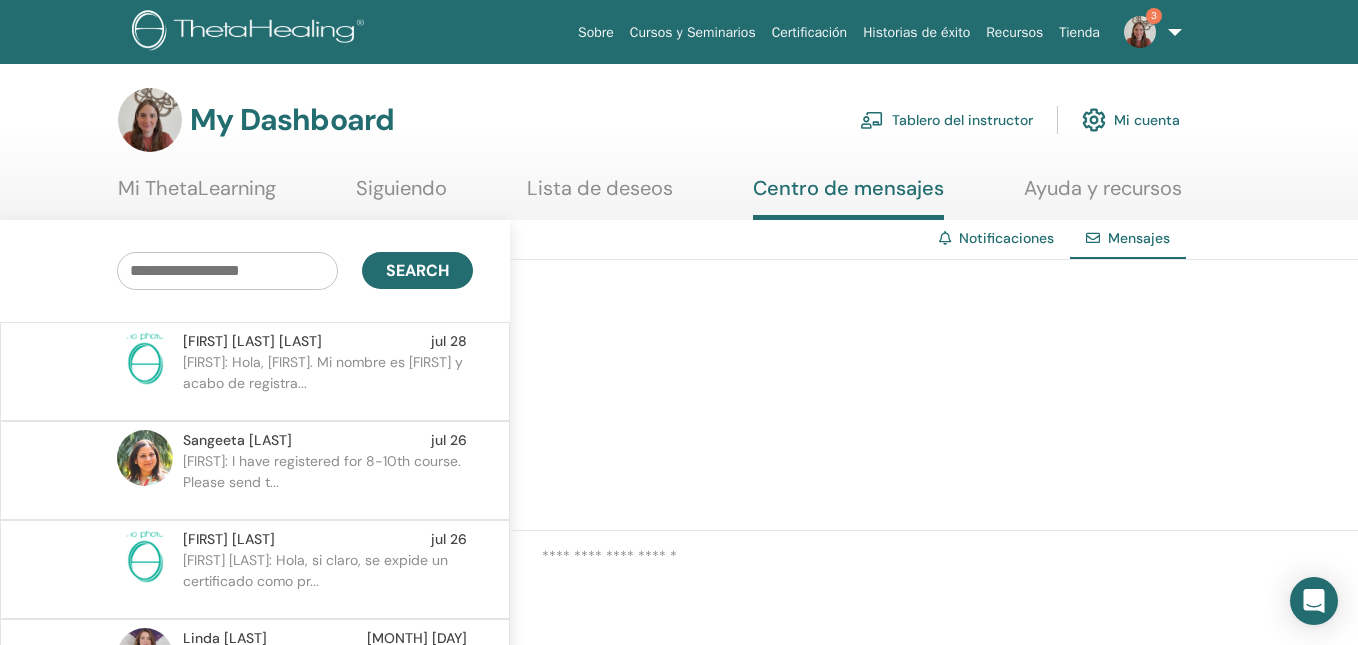 click on "Tablero del instructor" at bounding box center (946, 120) 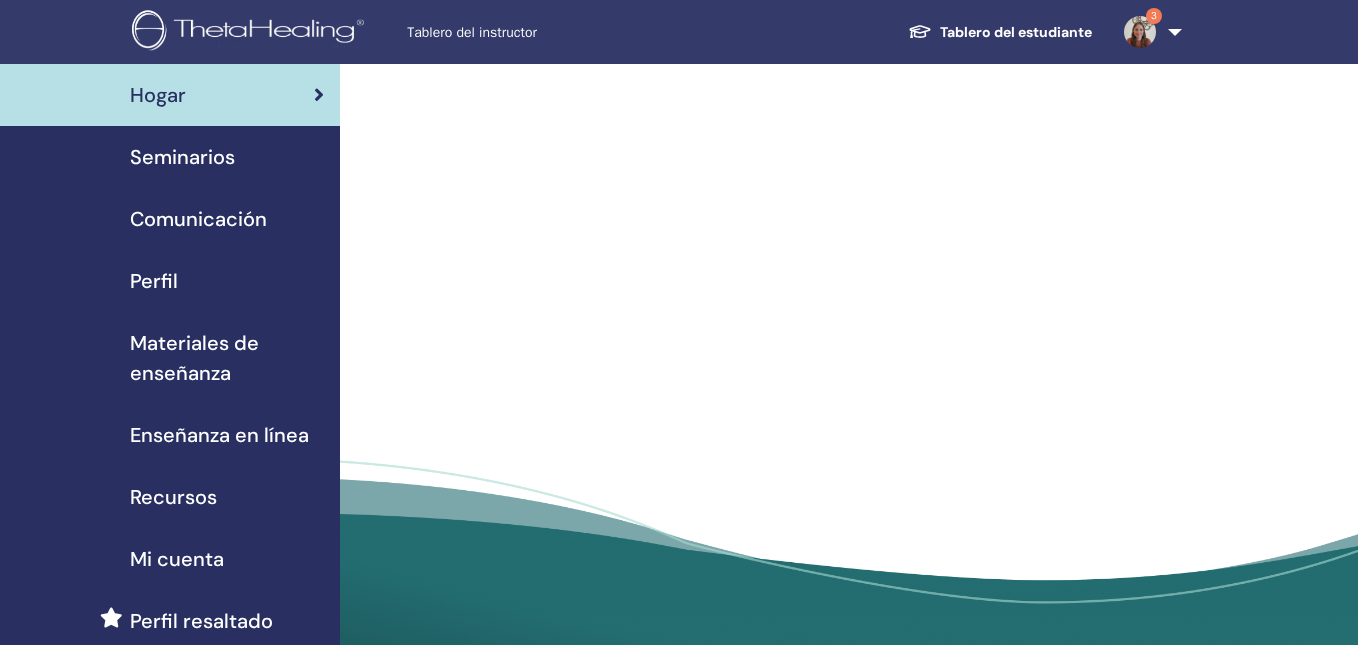 scroll, scrollTop: 0, scrollLeft: 0, axis: both 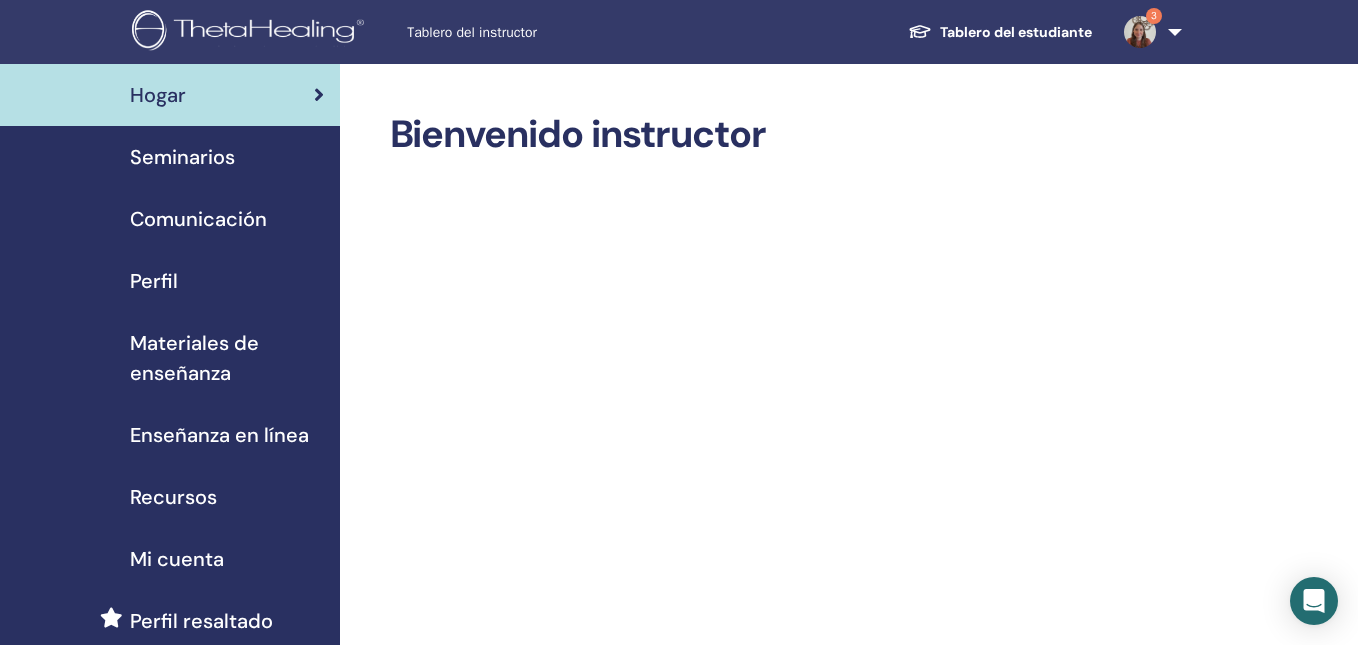click at bounding box center [1140, 32] 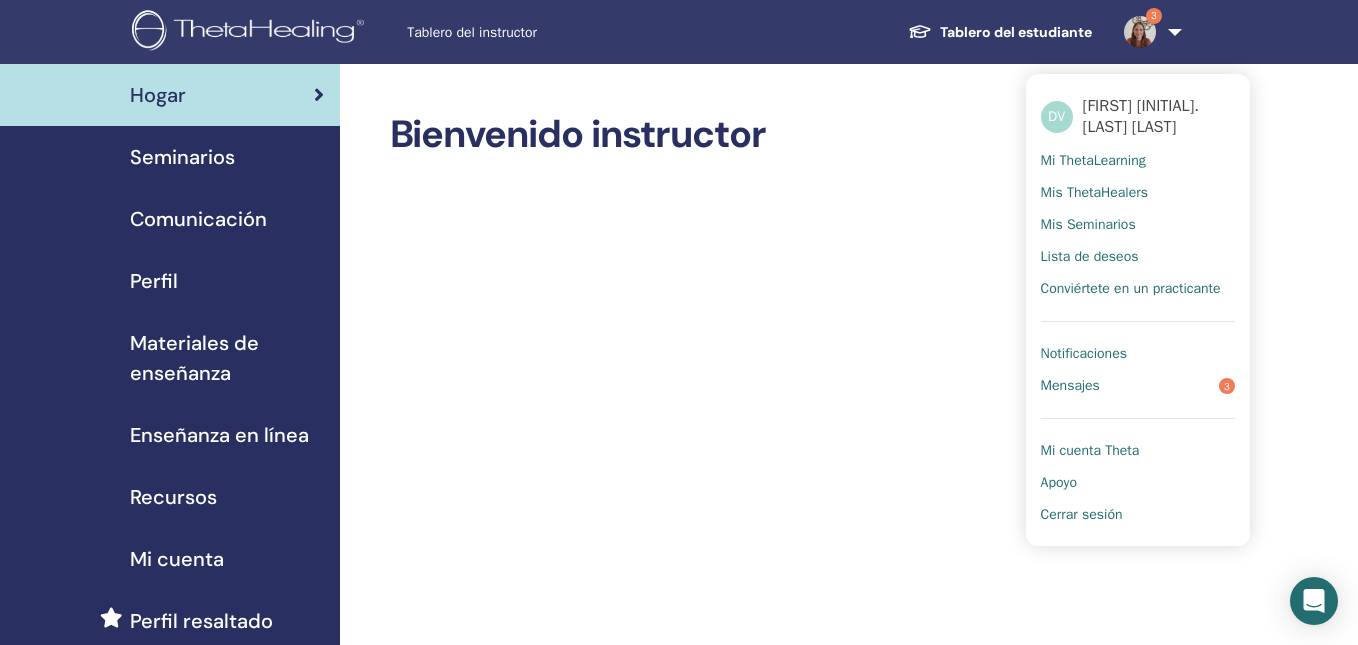 click on "Notificaciones" at bounding box center (1084, 354) 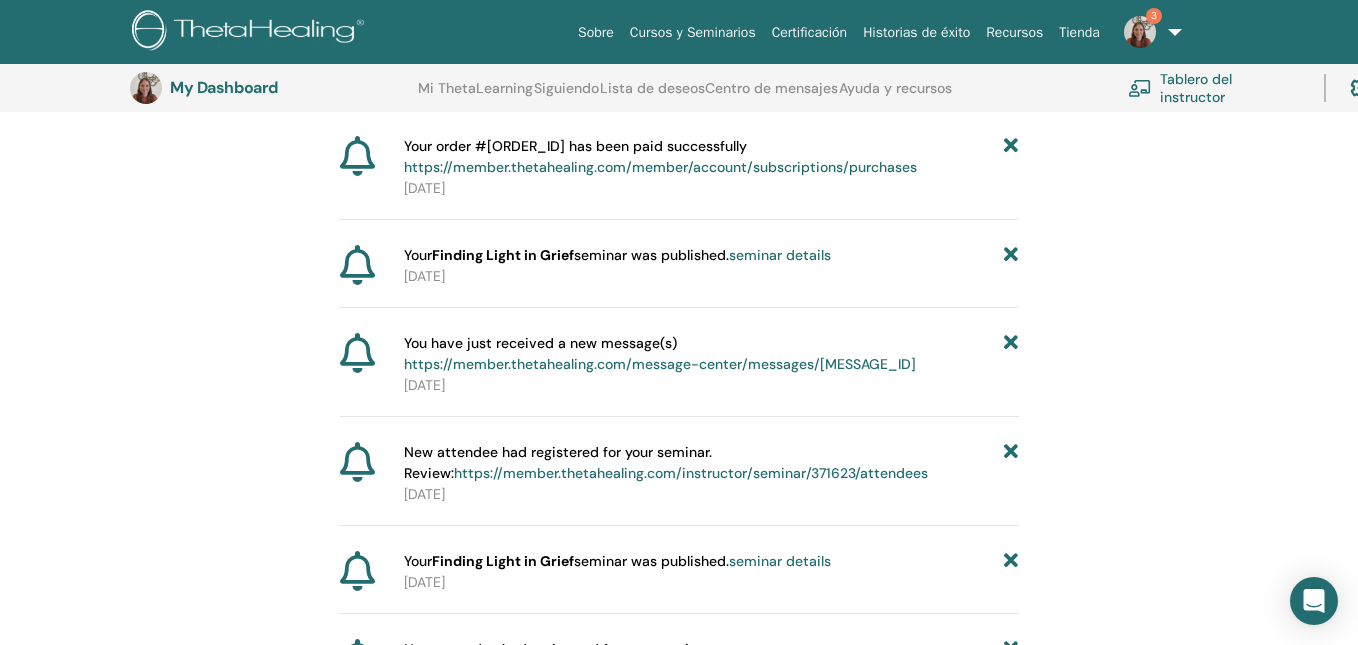 scroll, scrollTop: 0, scrollLeft: 0, axis: both 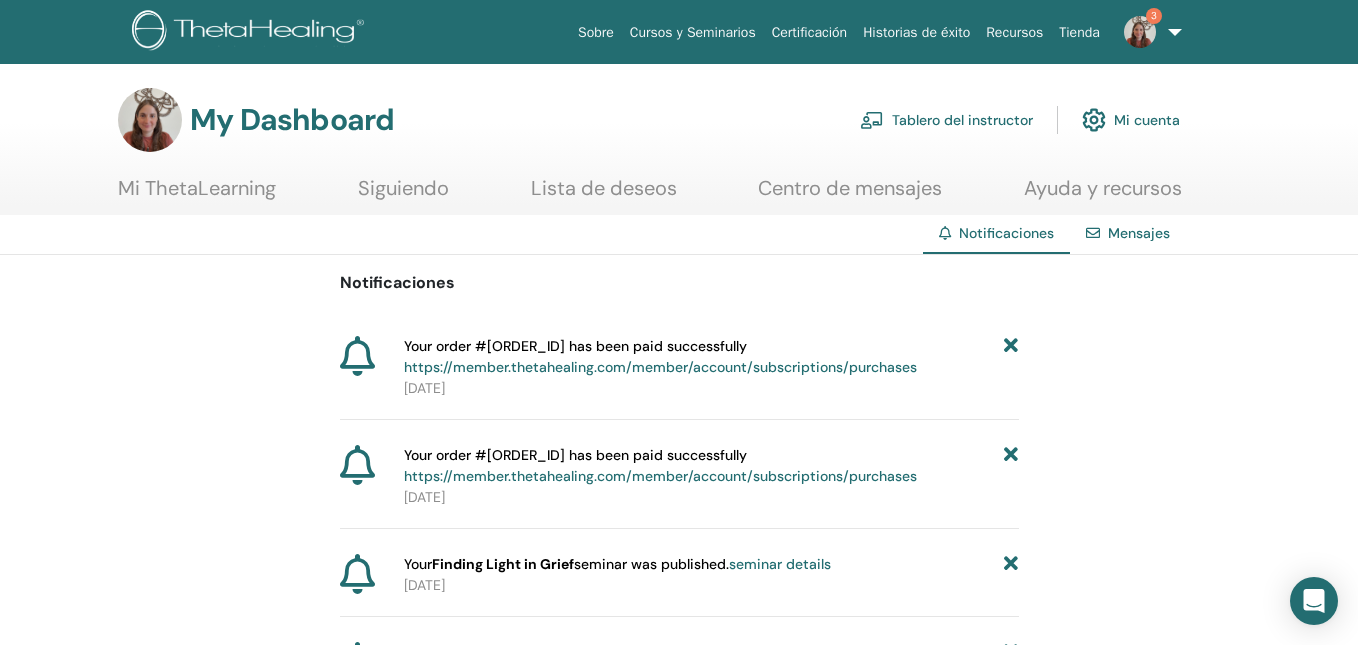 click on "Tablero del instructor" at bounding box center [946, 120] 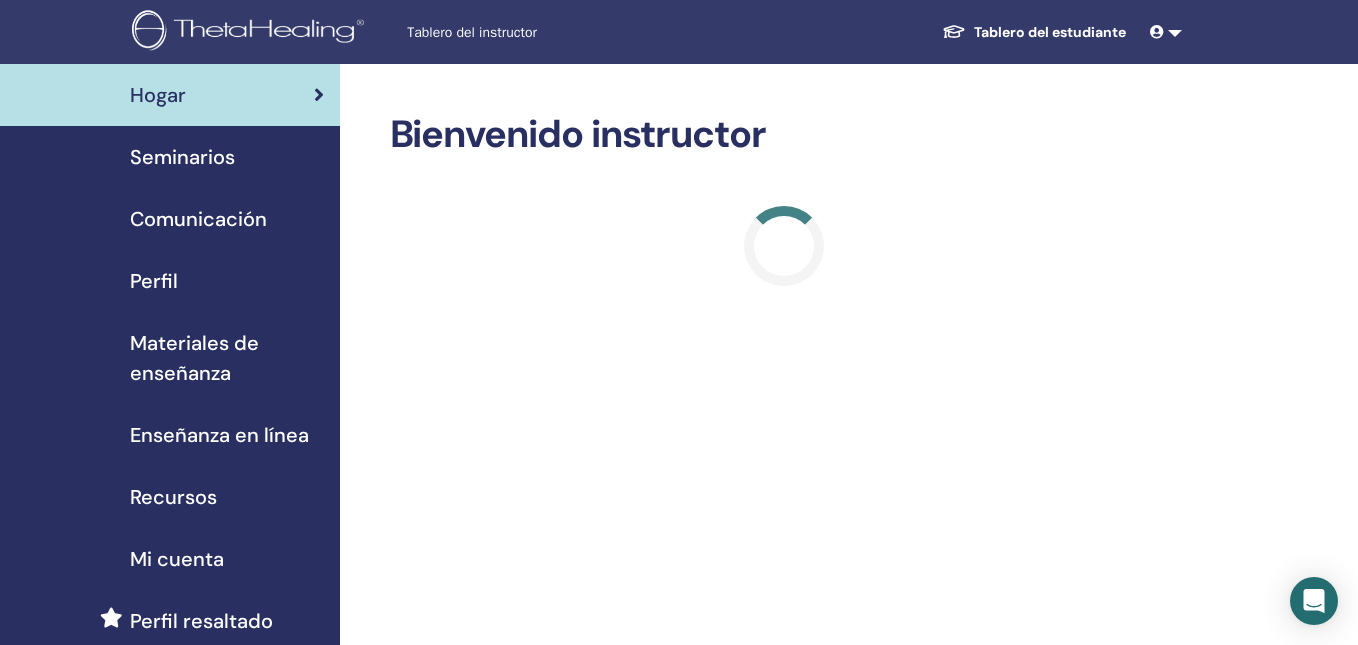 scroll, scrollTop: 0, scrollLeft: 0, axis: both 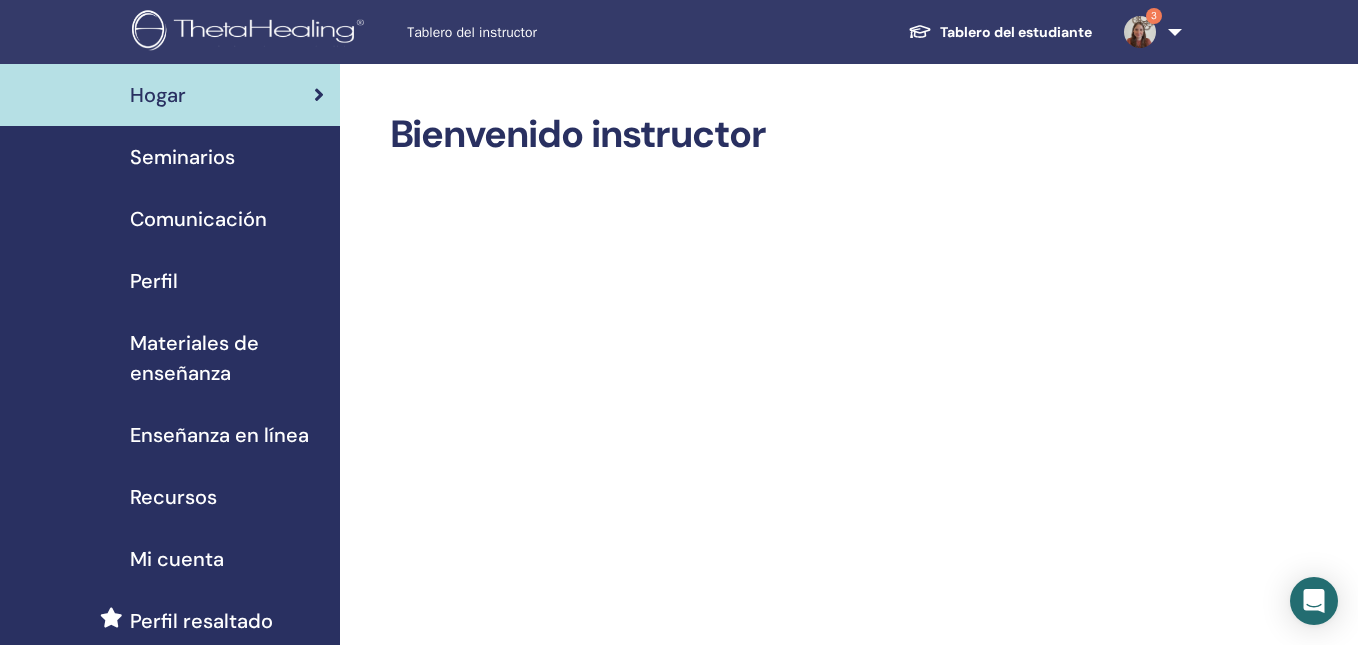 click at bounding box center (1140, 32) 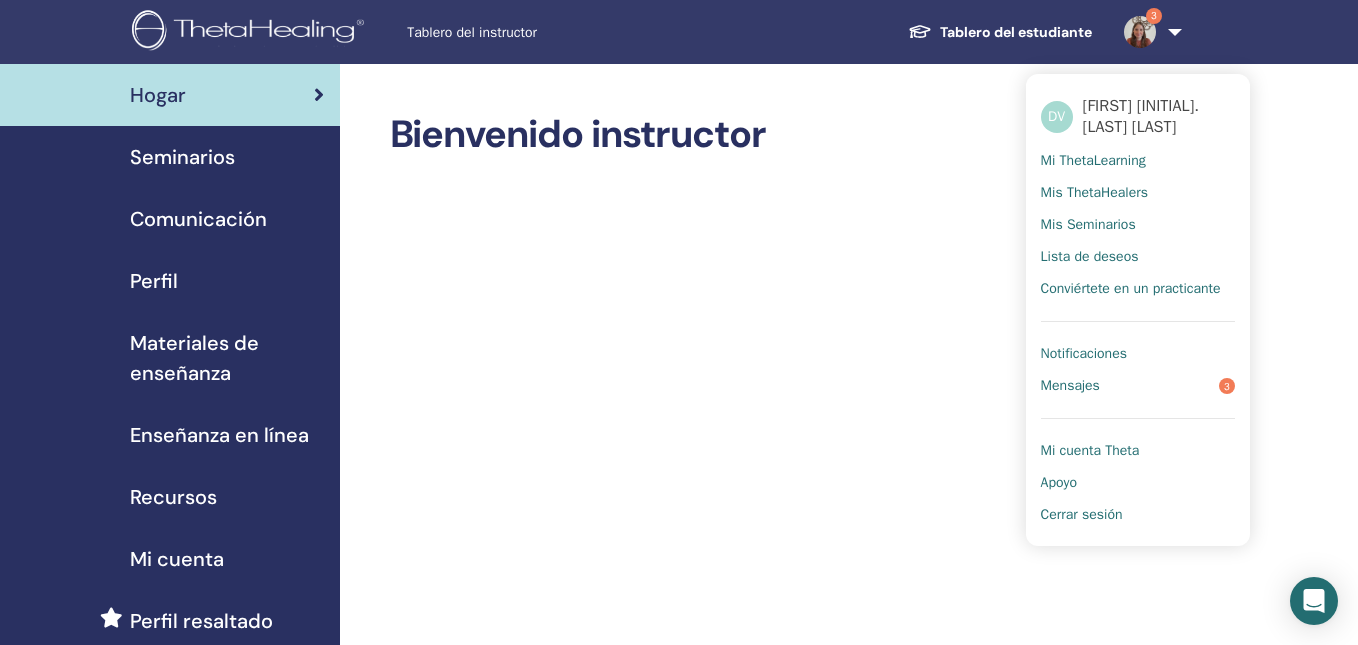 click on "Notificaciones" at bounding box center [1138, 354] 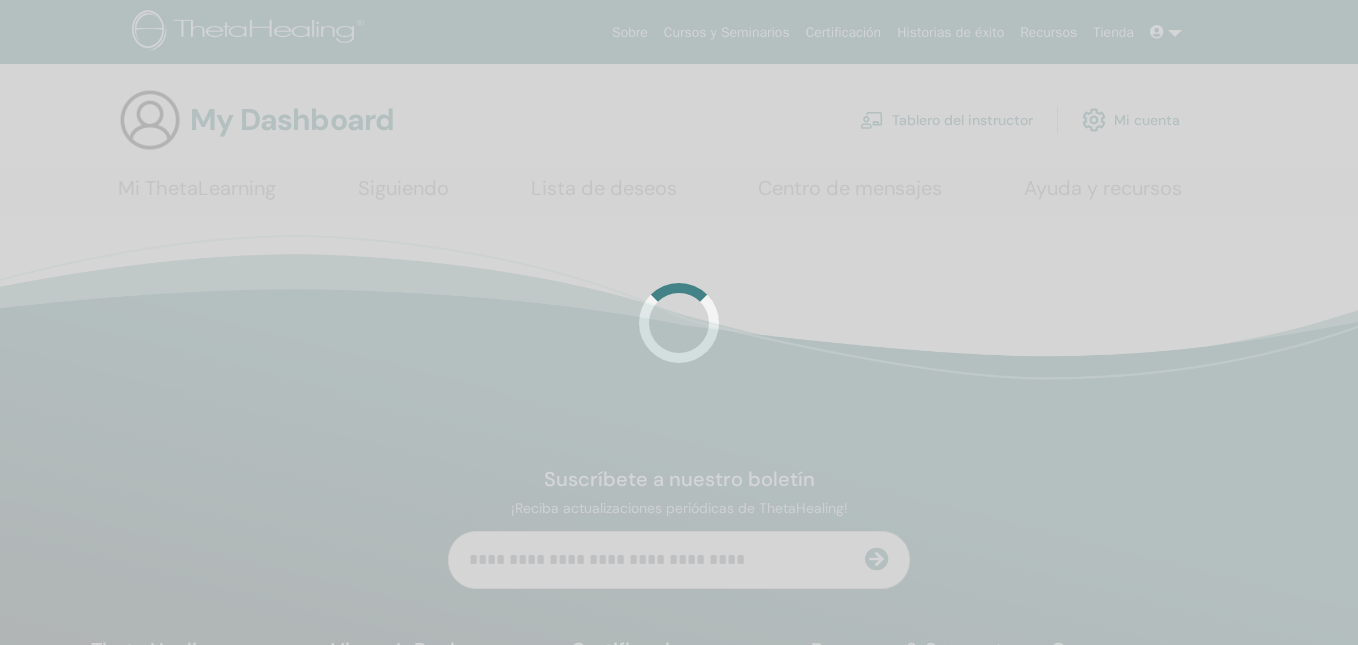 scroll, scrollTop: 0, scrollLeft: 0, axis: both 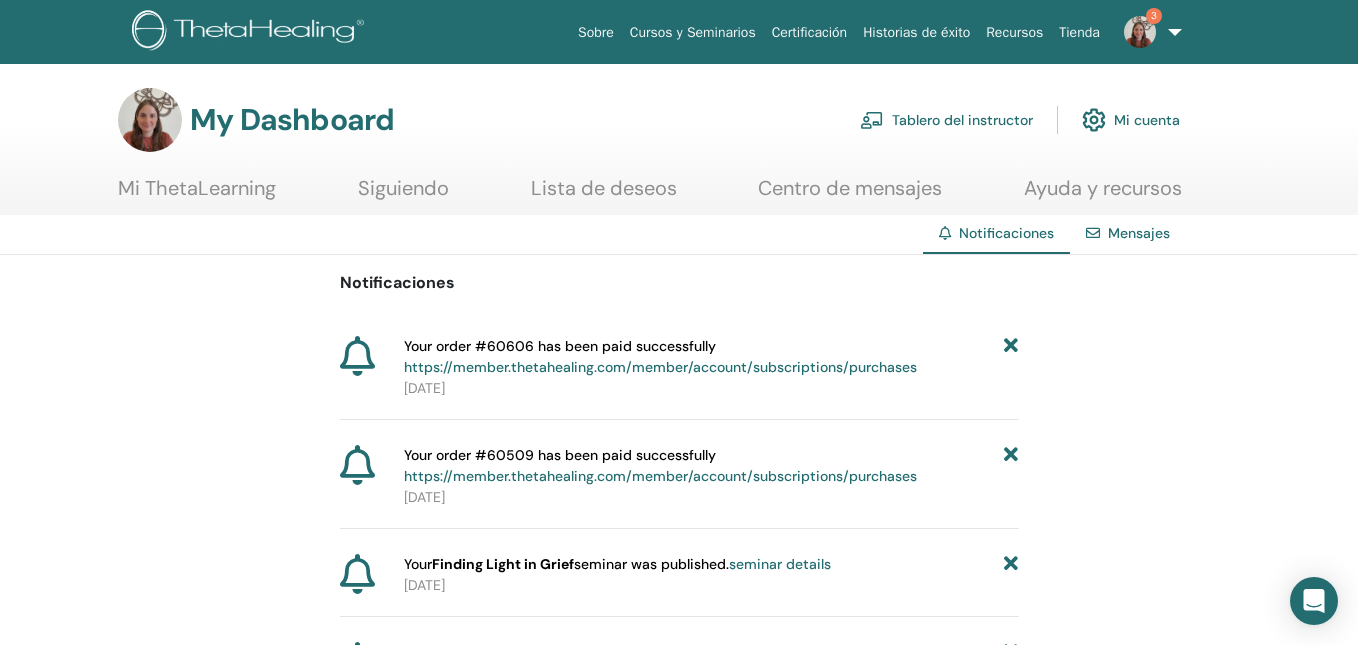 click at bounding box center [1140, 32] 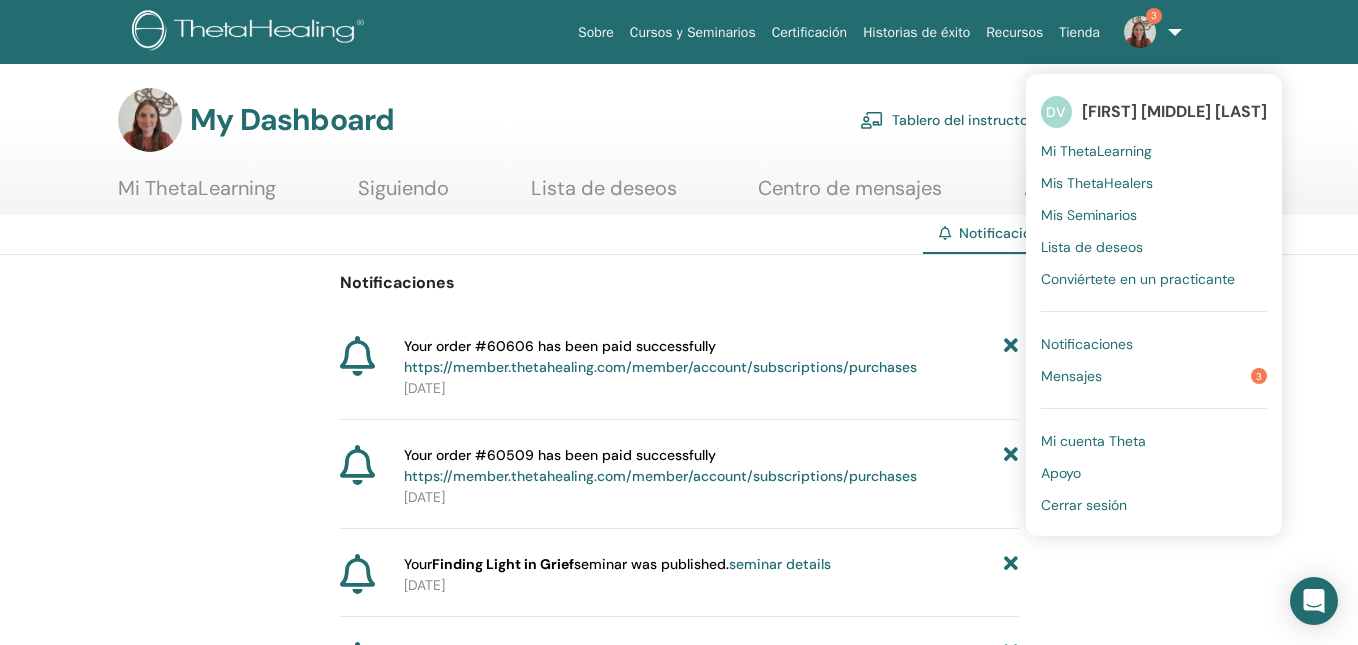 click on "Tablero del instructor" at bounding box center [946, 120] 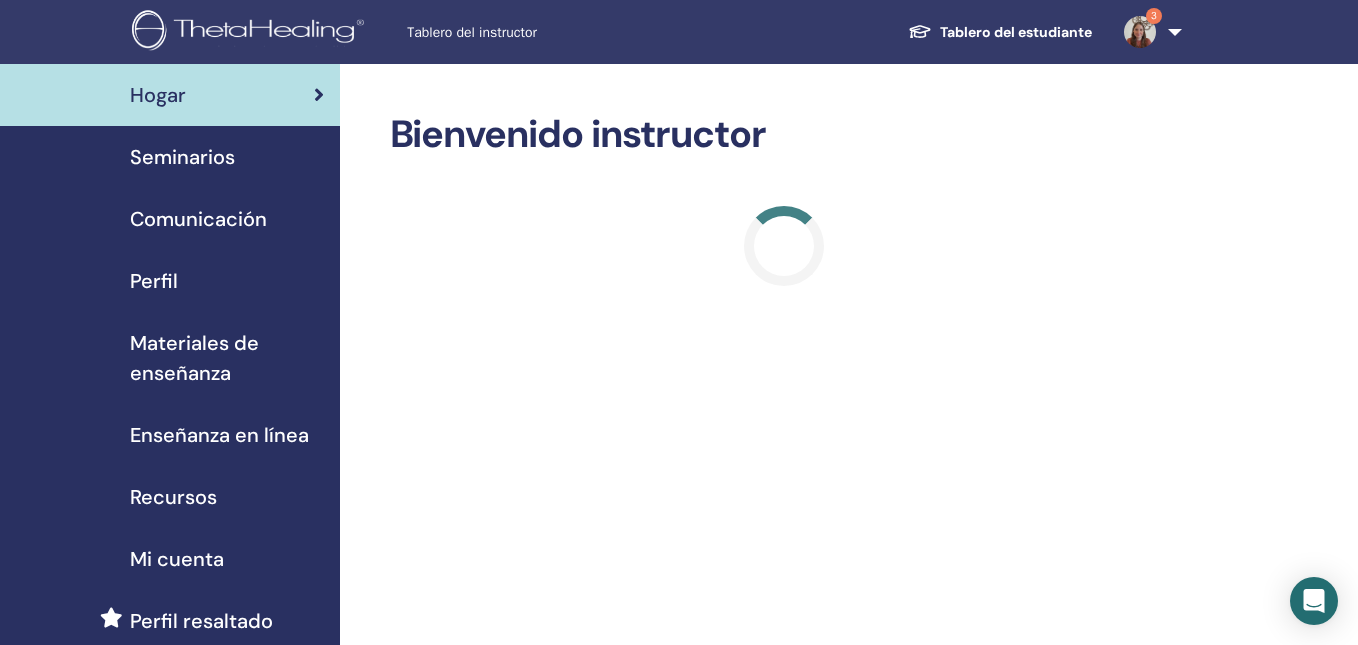 scroll, scrollTop: 0, scrollLeft: 0, axis: both 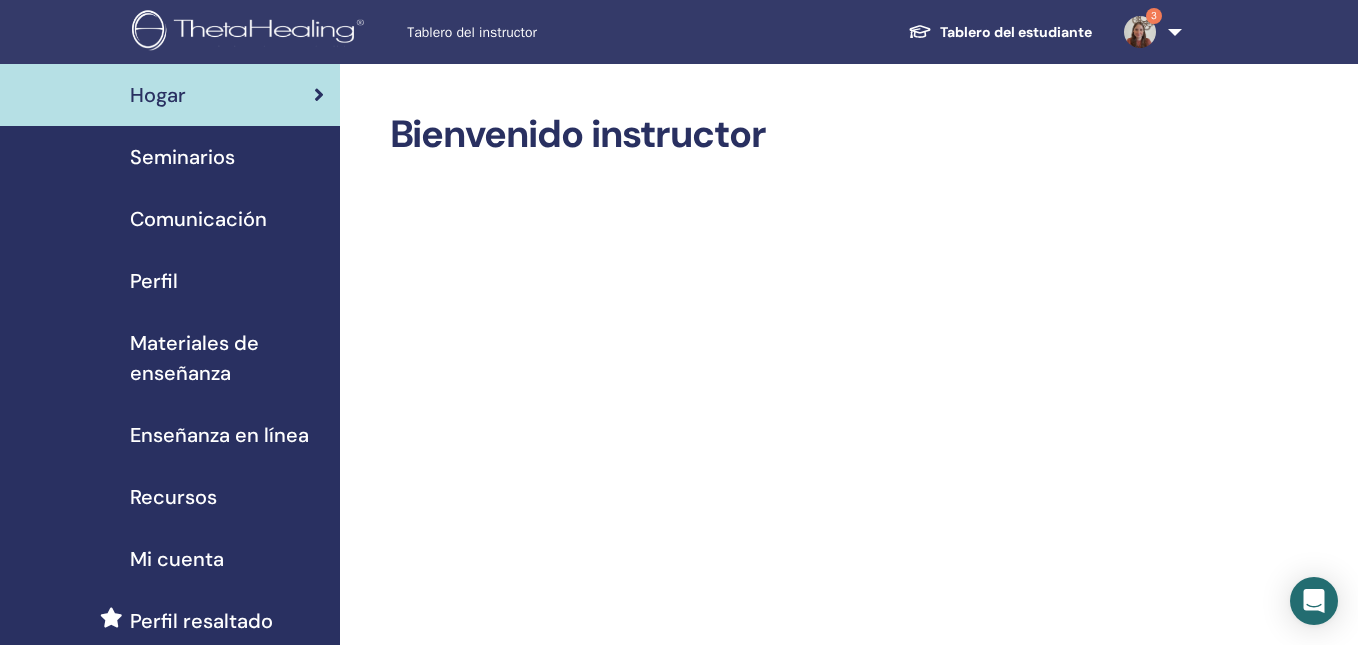 click on "Seminarios" at bounding box center (170, 157) 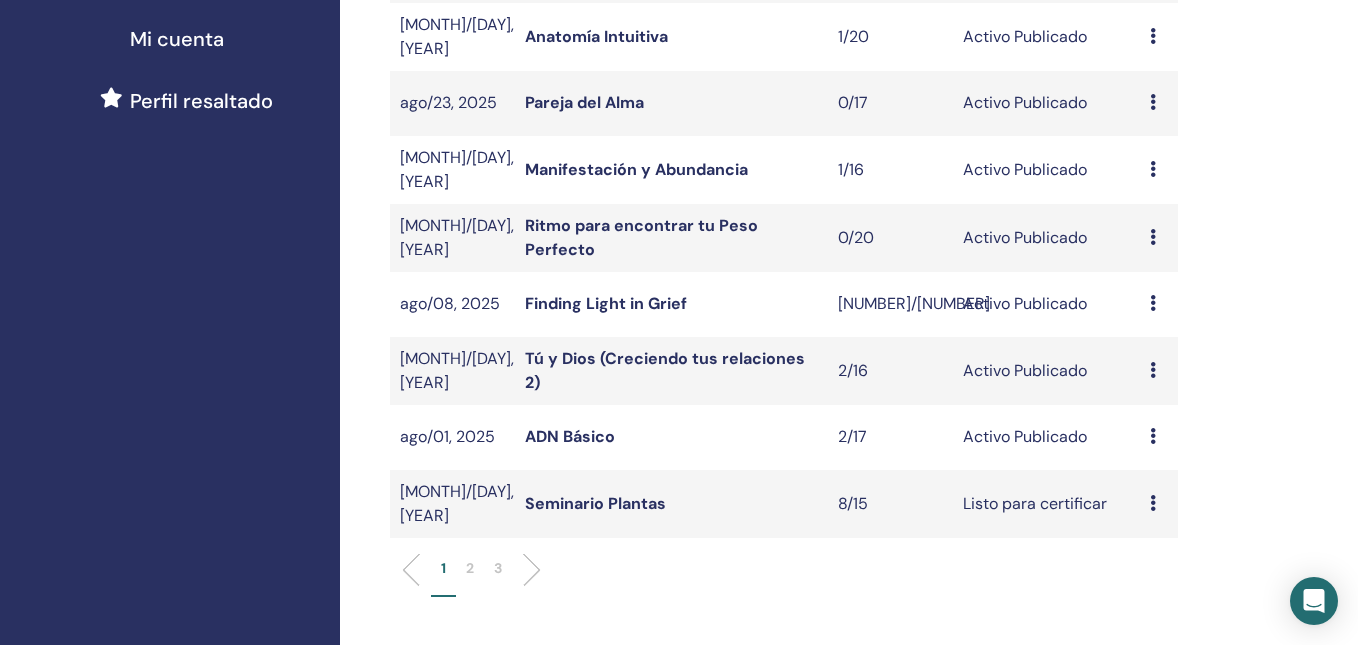 scroll, scrollTop: 522, scrollLeft: 0, axis: vertical 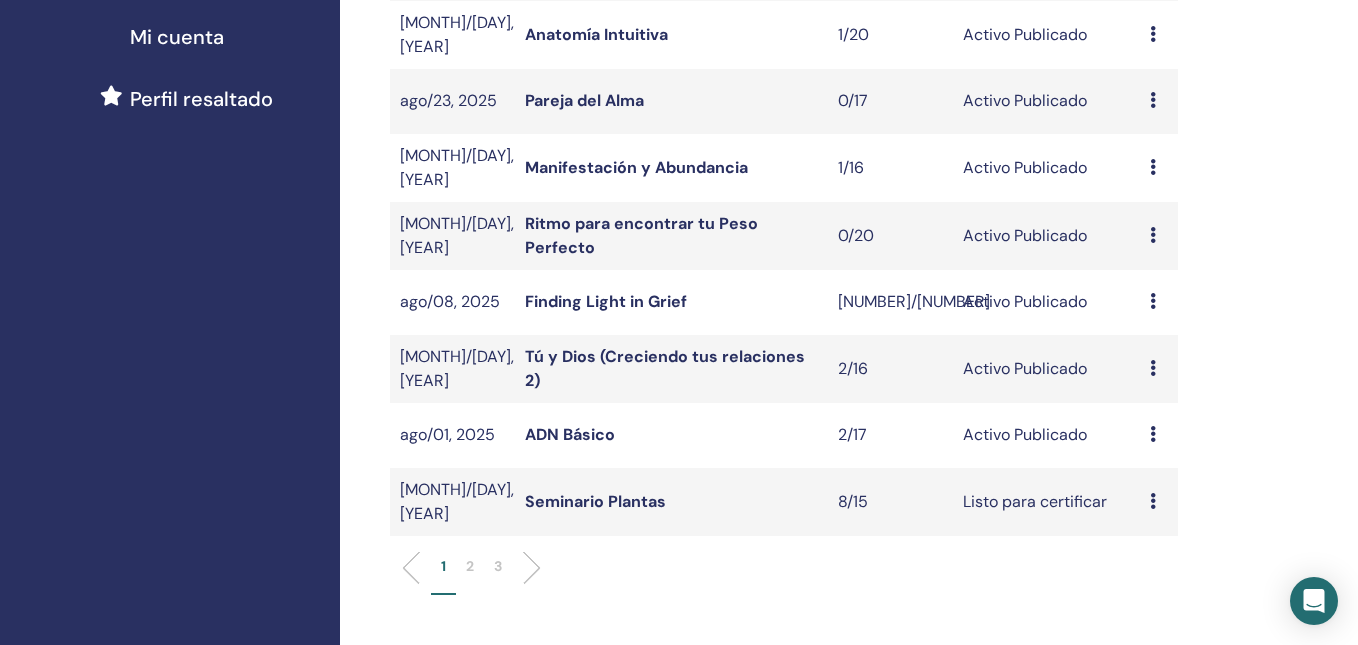 click at bounding box center [1153, 434] 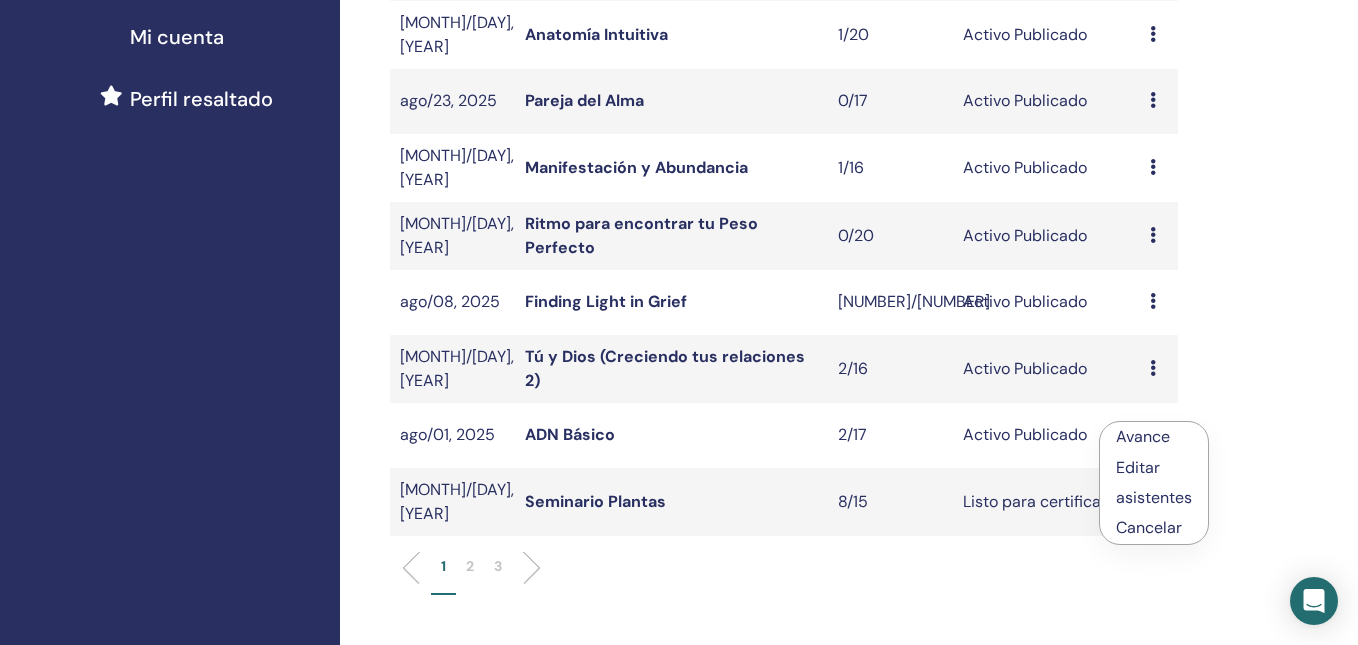click on "asistentes" at bounding box center [1154, 497] 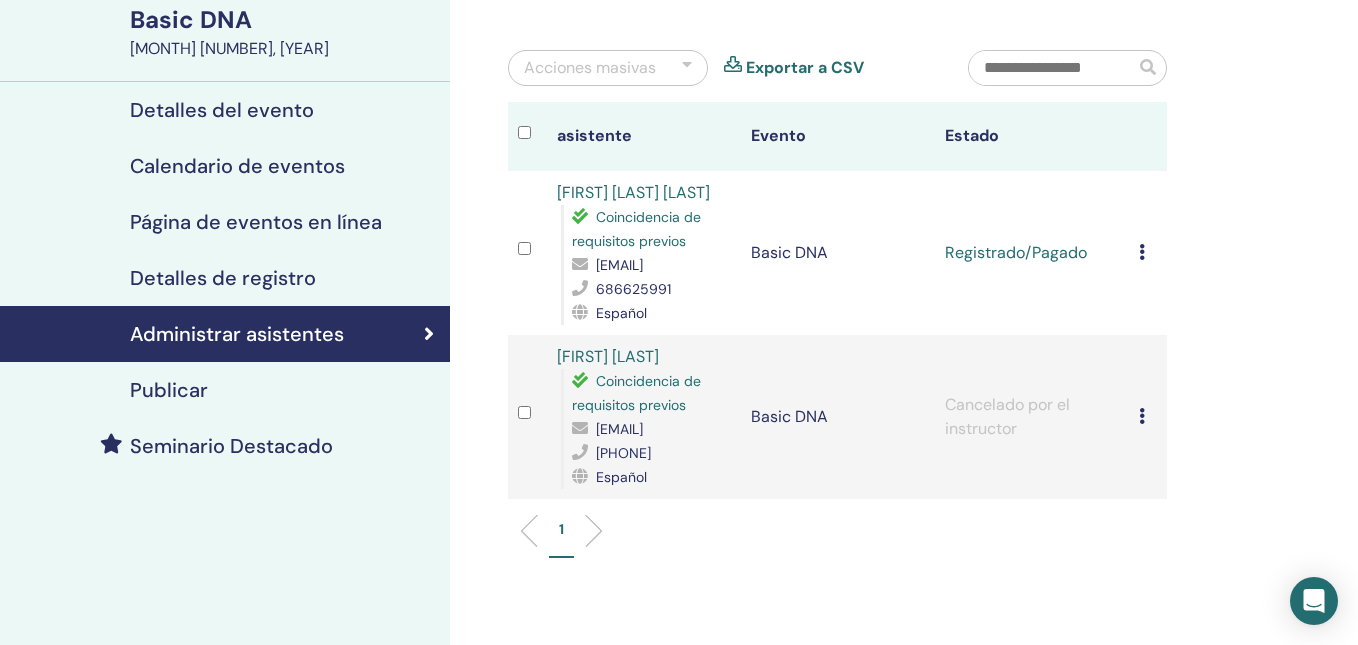 scroll, scrollTop: 0, scrollLeft: 0, axis: both 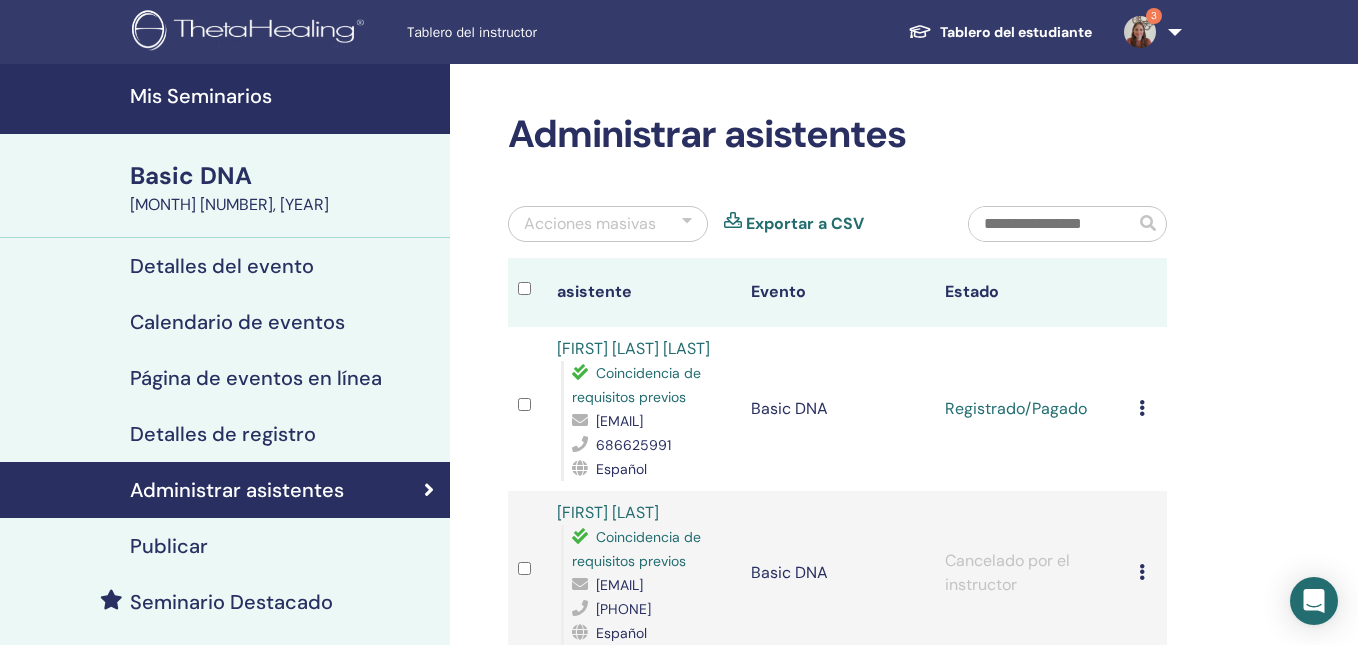 click on "Mis Seminarios" at bounding box center (284, 96) 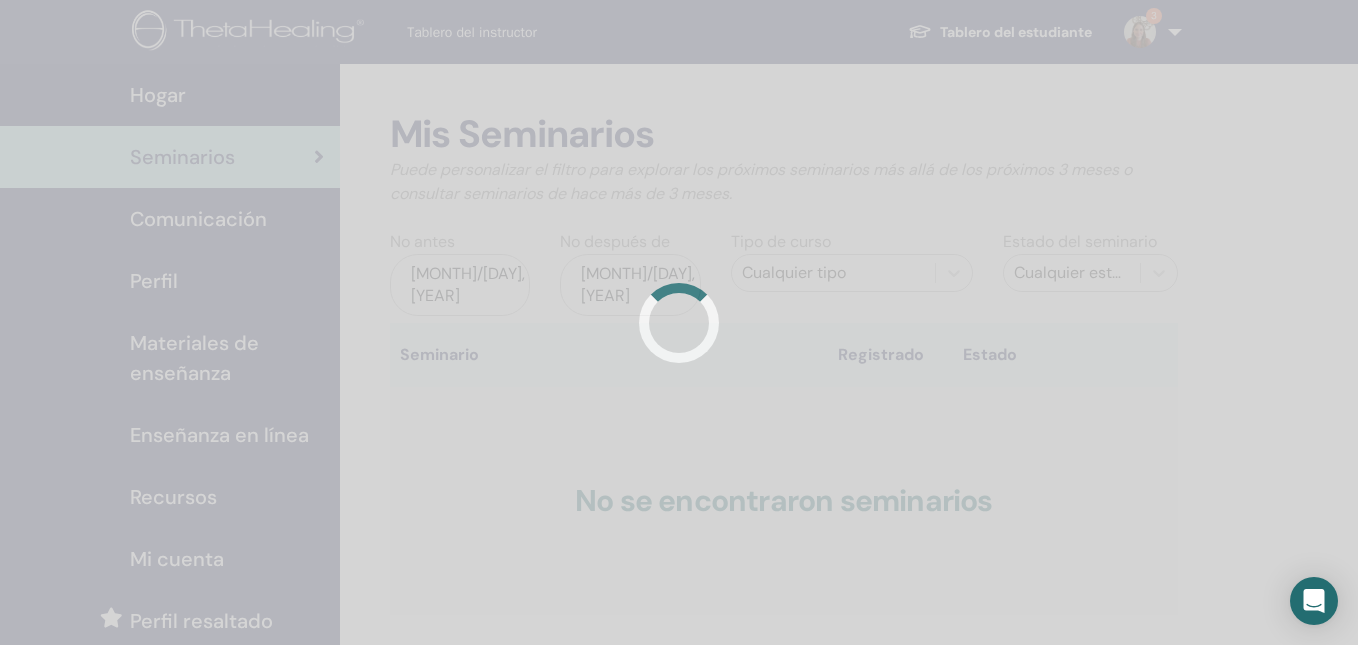 scroll, scrollTop: 0, scrollLeft: 0, axis: both 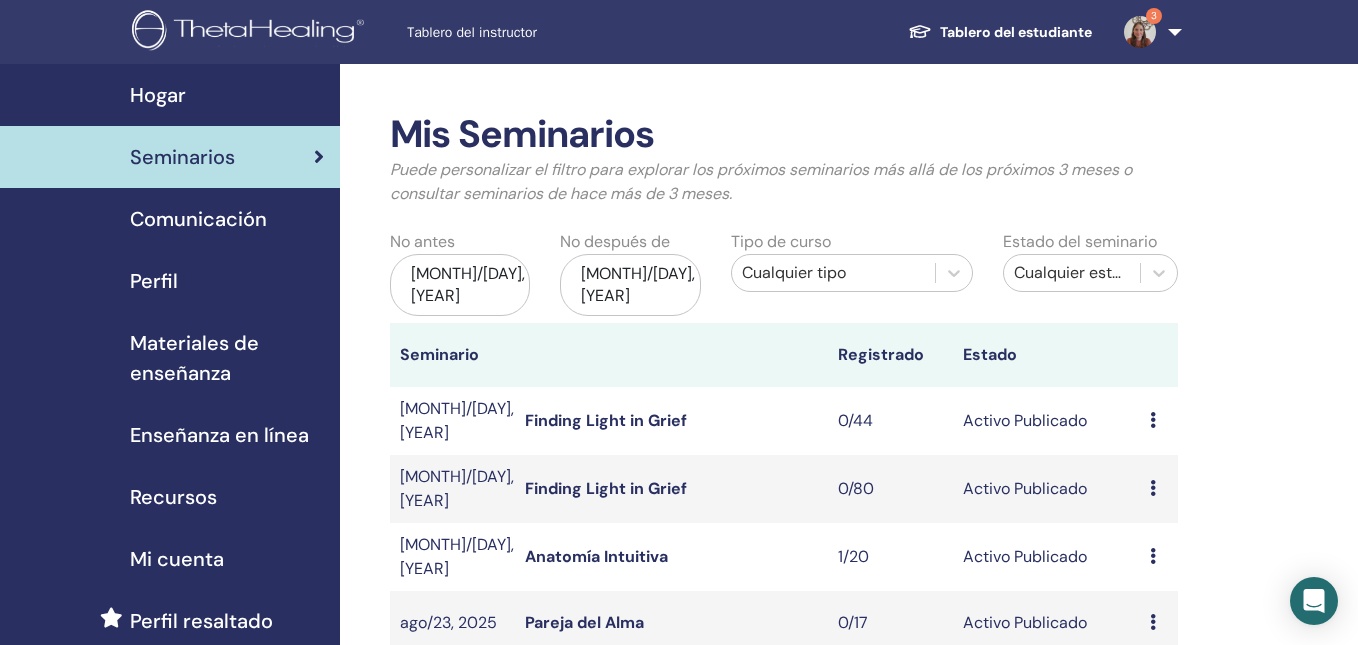 click at bounding box center [1140, 32] 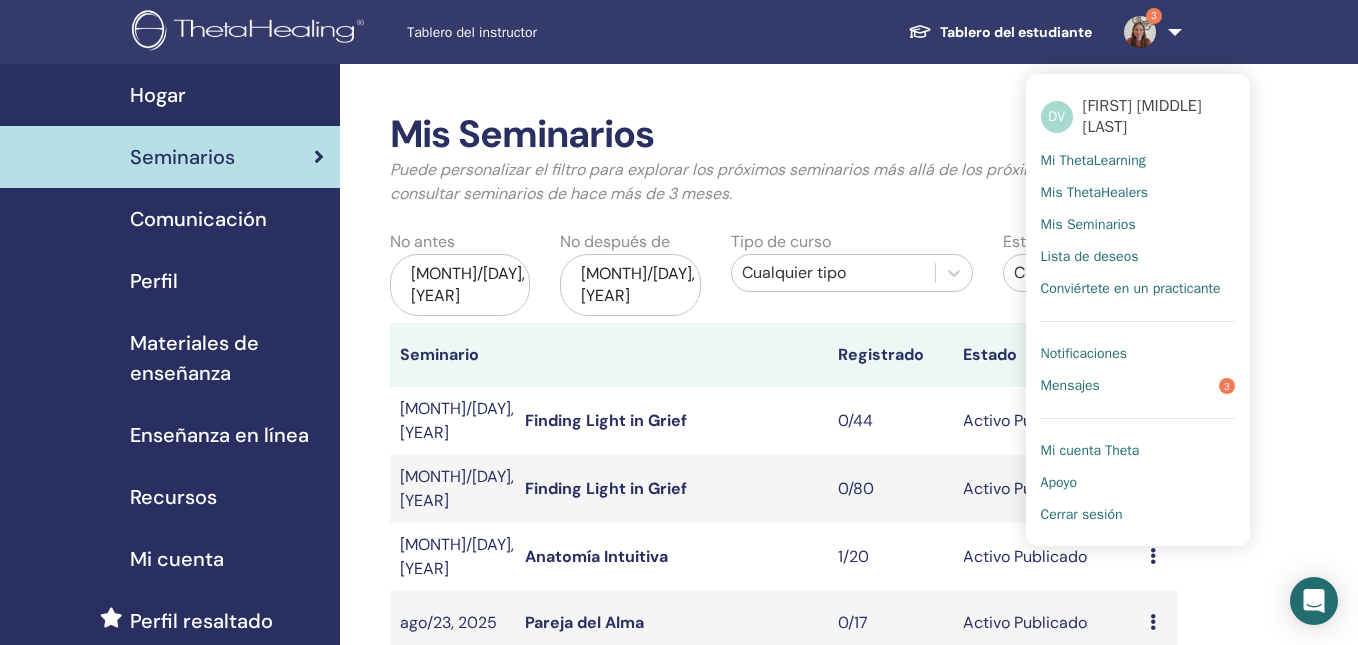 click on "Mensajes 3" at bounding box center [1138, 386] 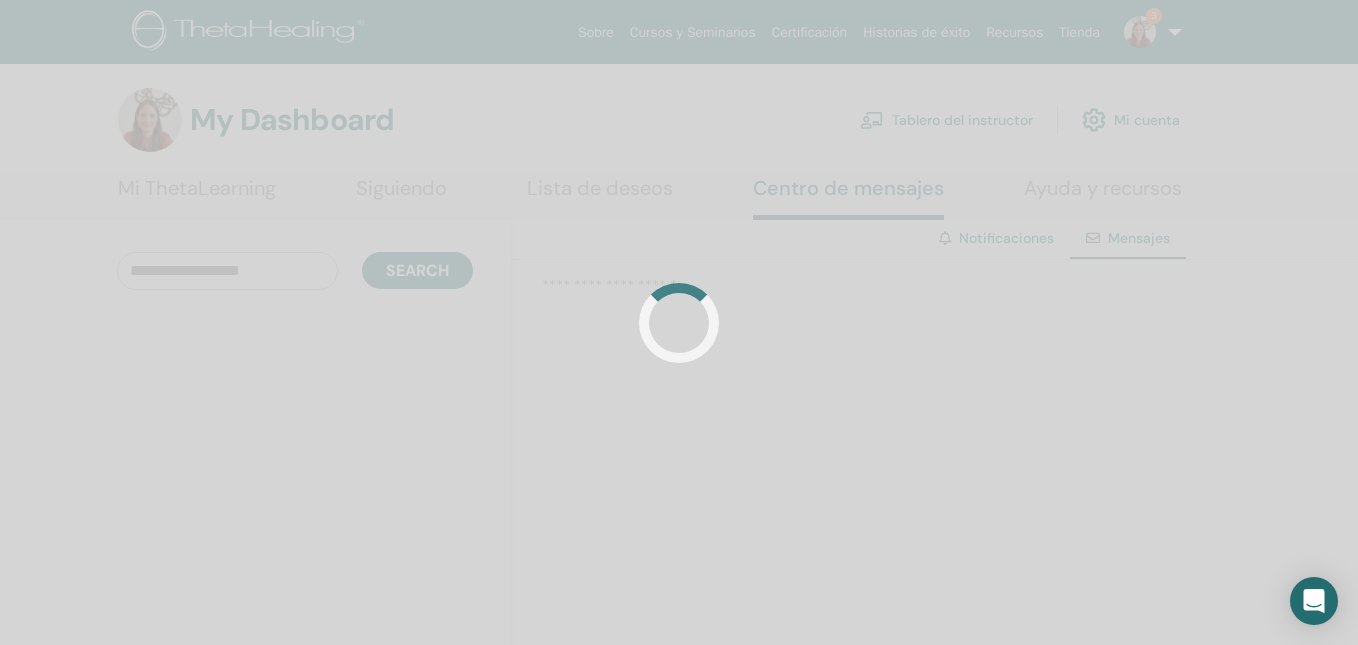 scroll, scrollTop: 0, scrollLeft: 0, axis: both 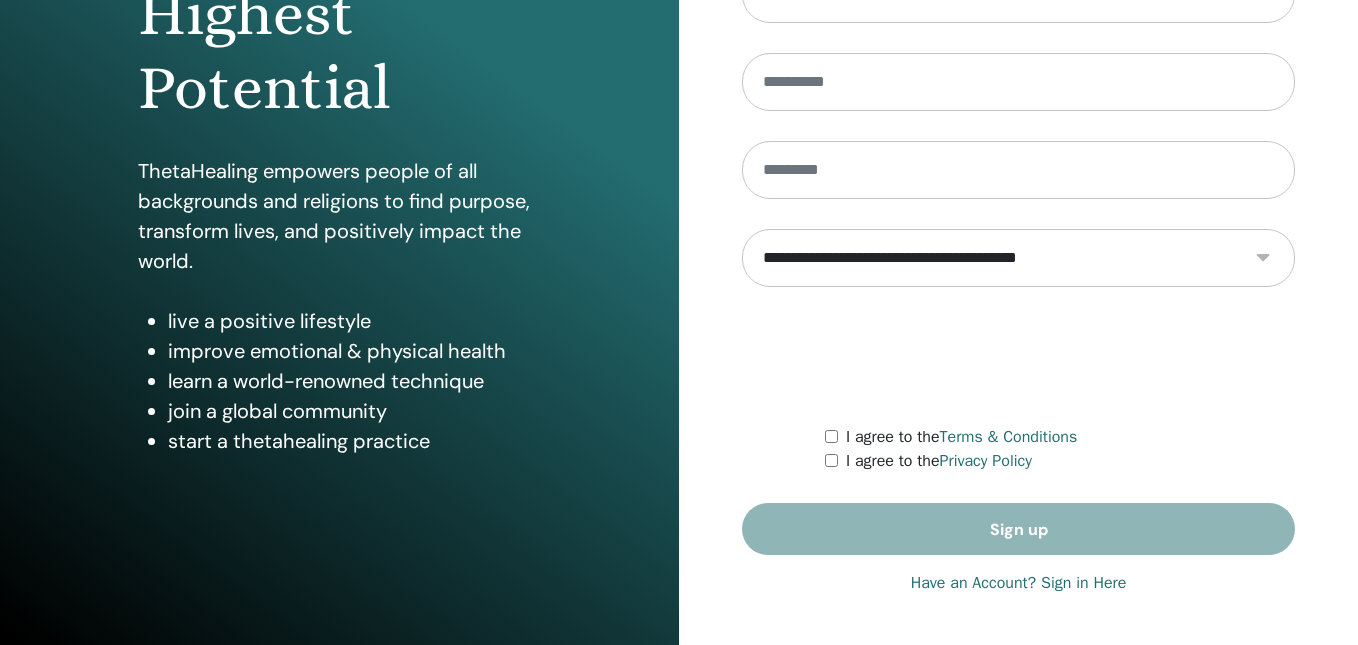 click on "Have an Account? Sign in Here" at bounding box center [1019, 583] 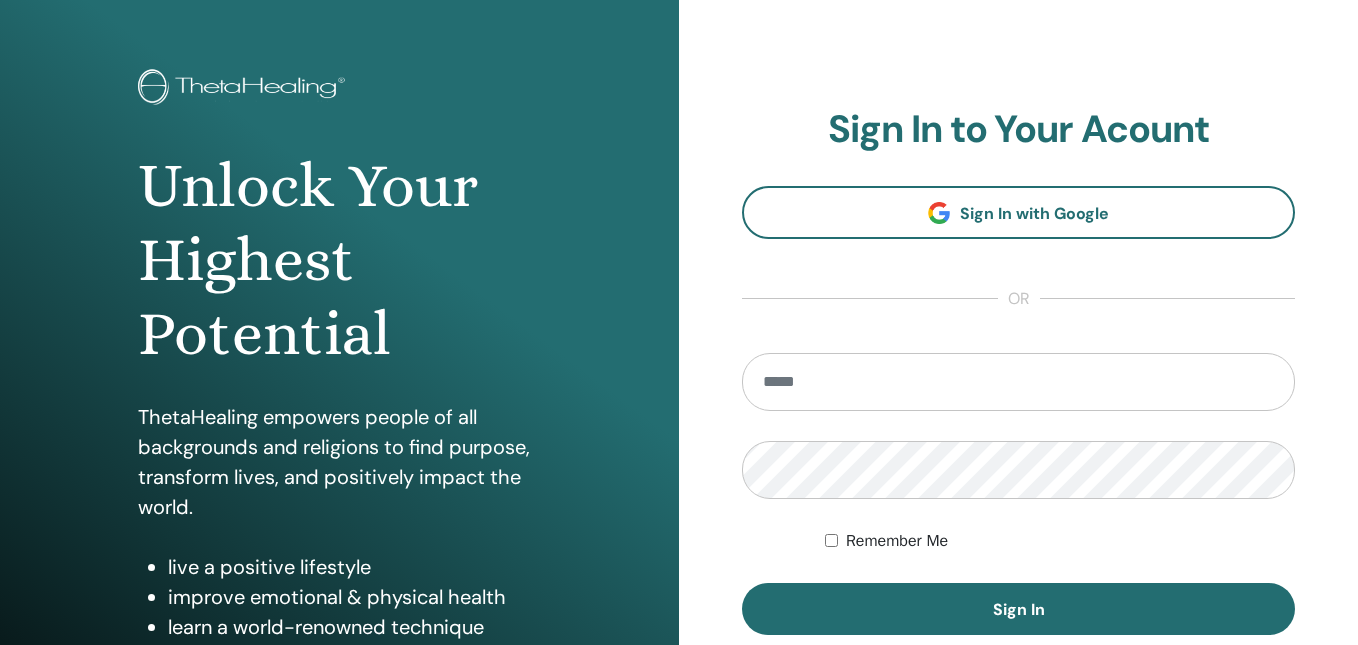 scroll, scrollTop: 0, scrollLeft: 0, axis: both 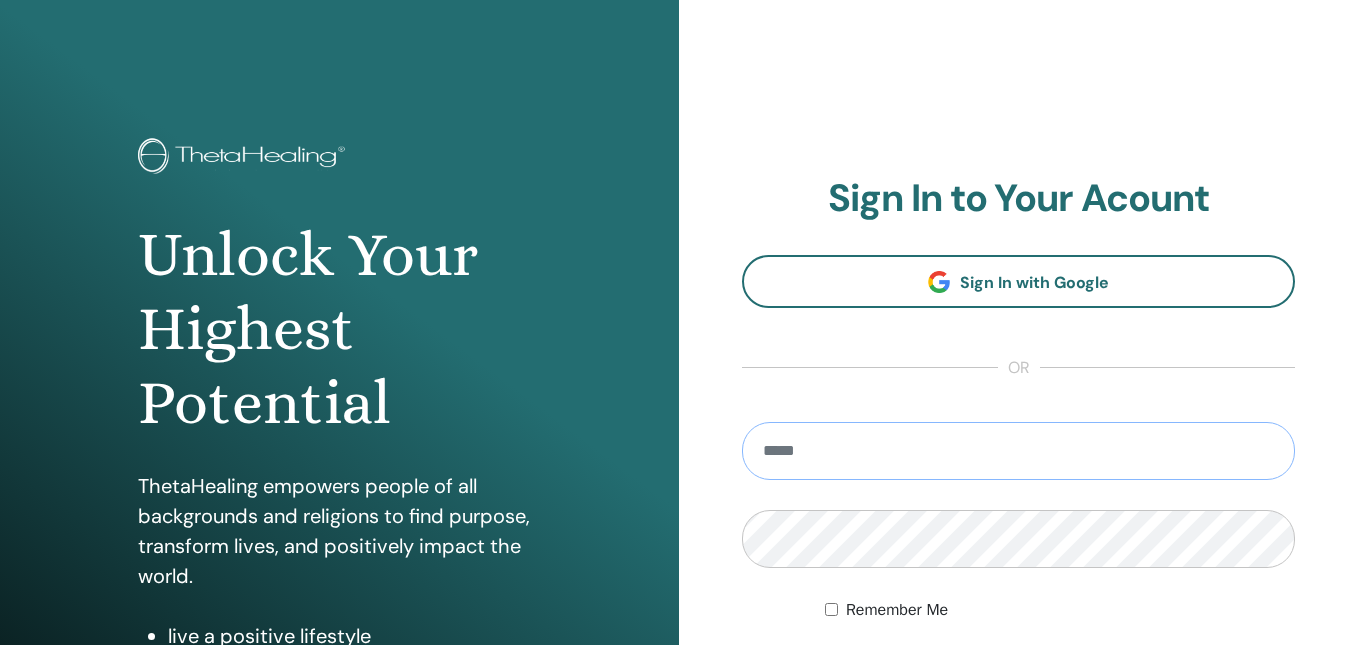 click at bounding box center (1018, 451) 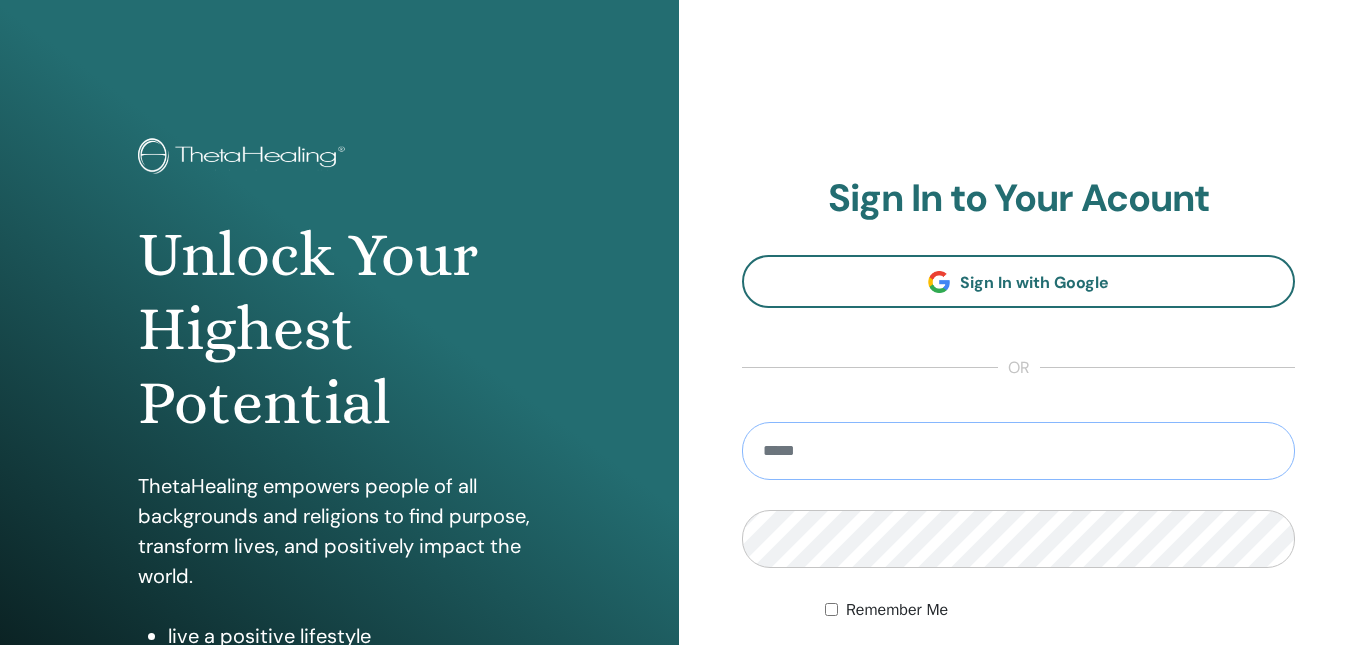 type on "**********" 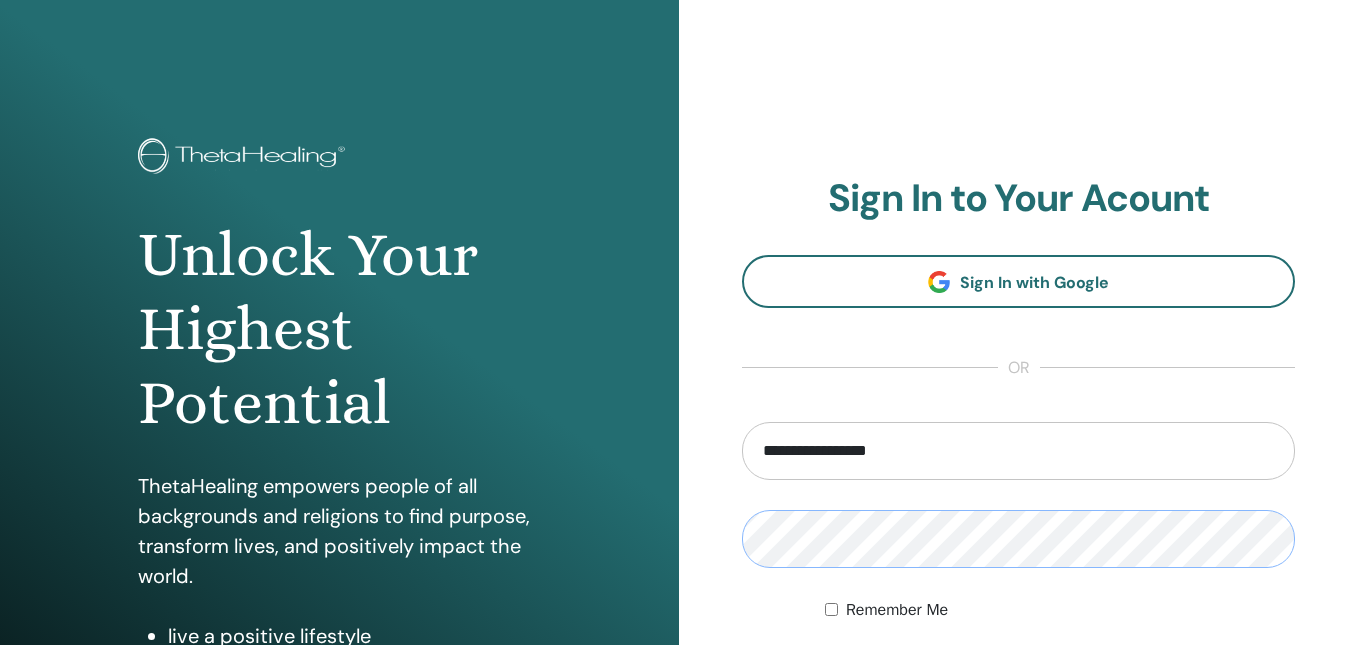 click on "Sign In" at bounding box center (1018, 678) 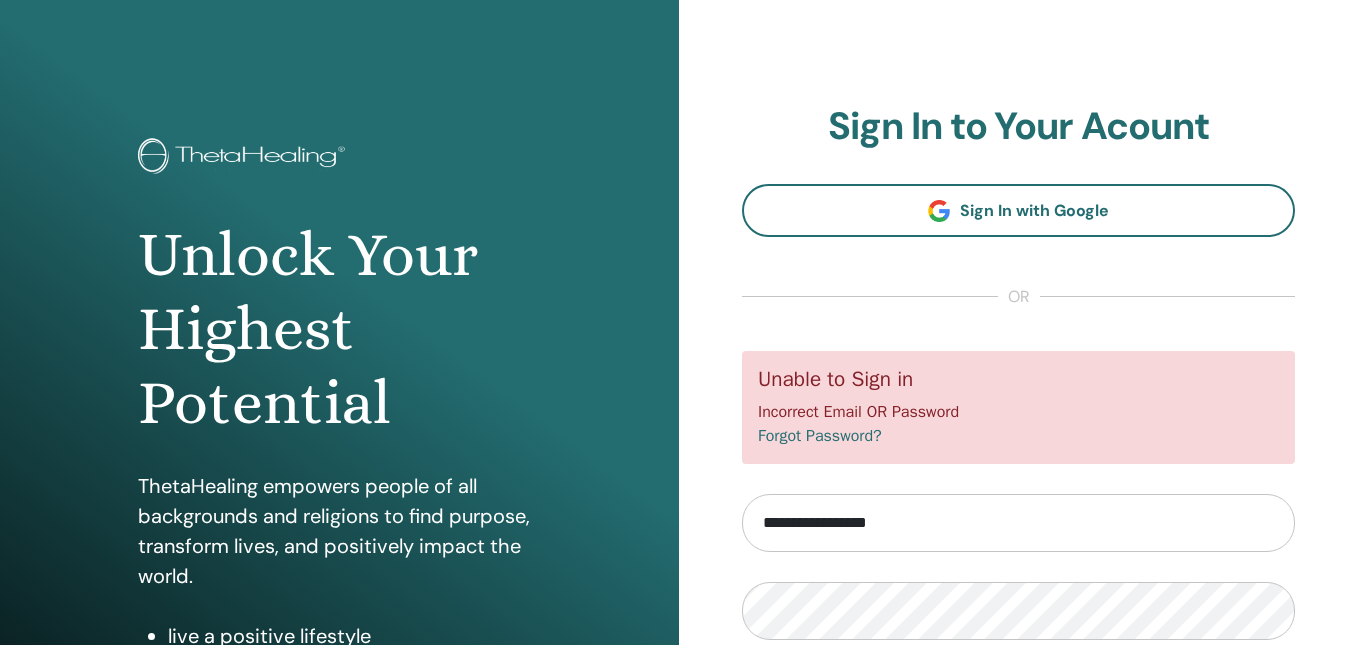 scroll, scrollTop: 0, scrollLeft: 0, axis: both 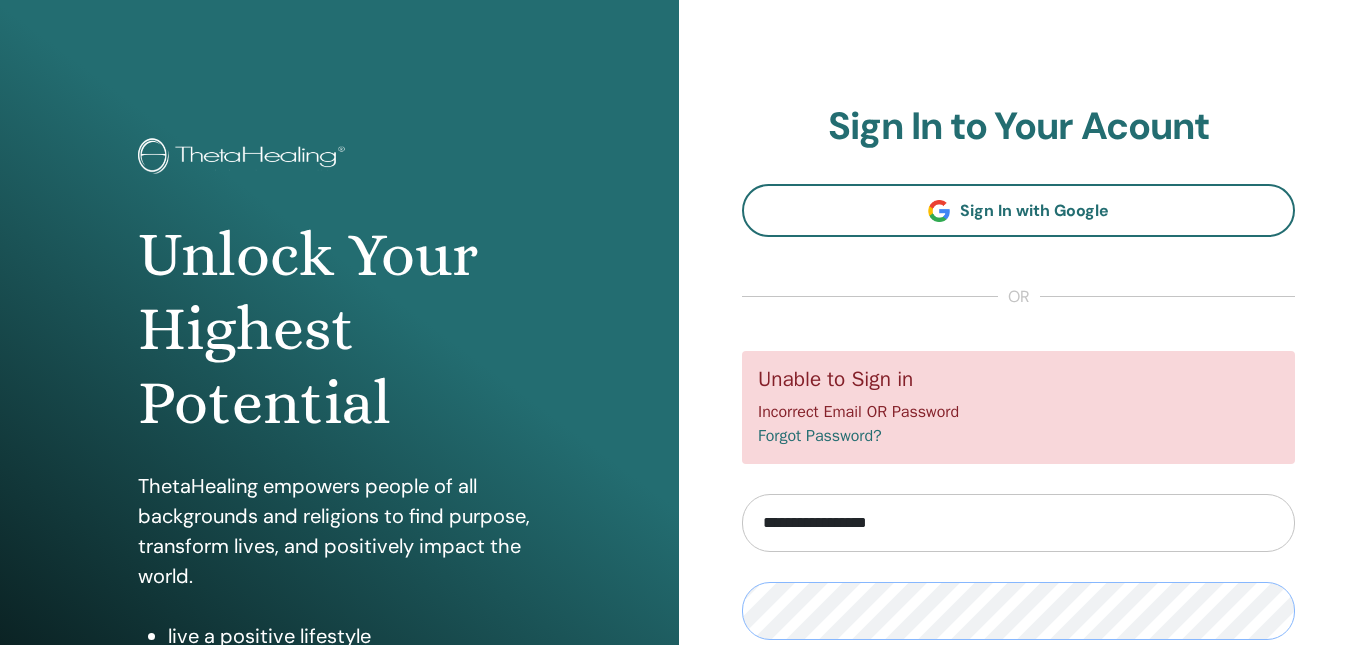 click on "Sign In" at bounding box center (1018, 750) 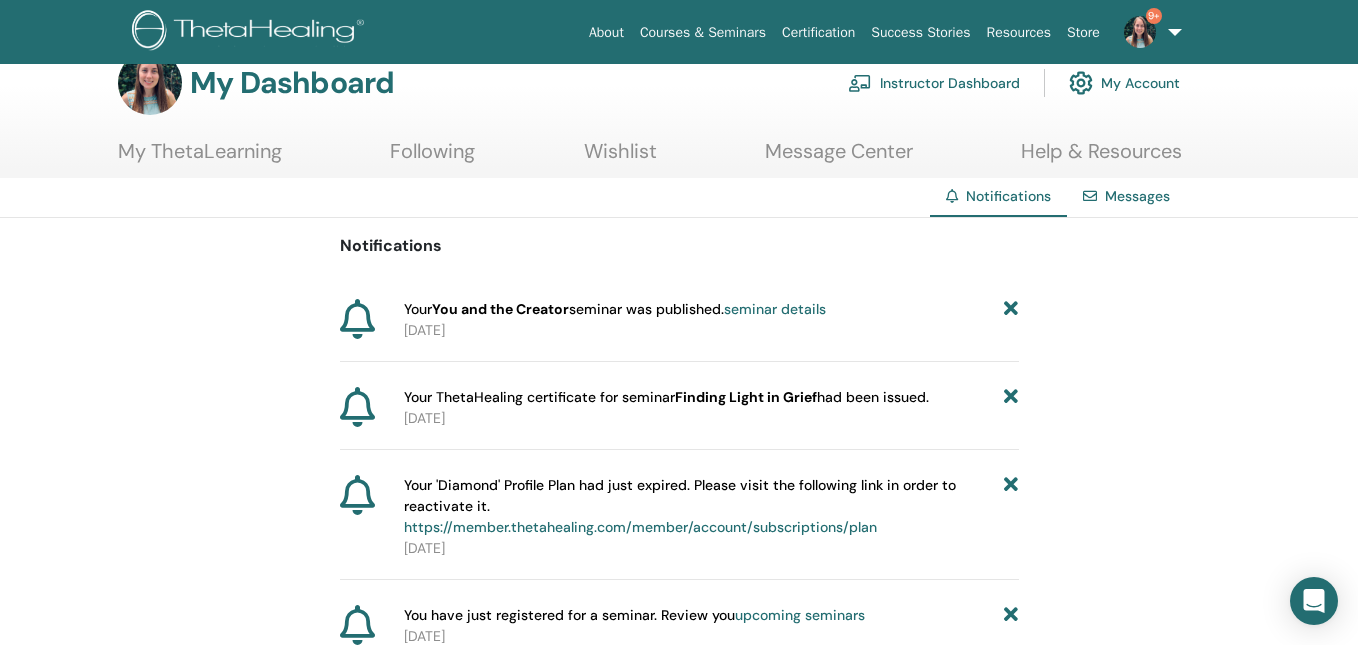 scroll, scrollTop: 41, scrollLeft: 0, axis: vertical 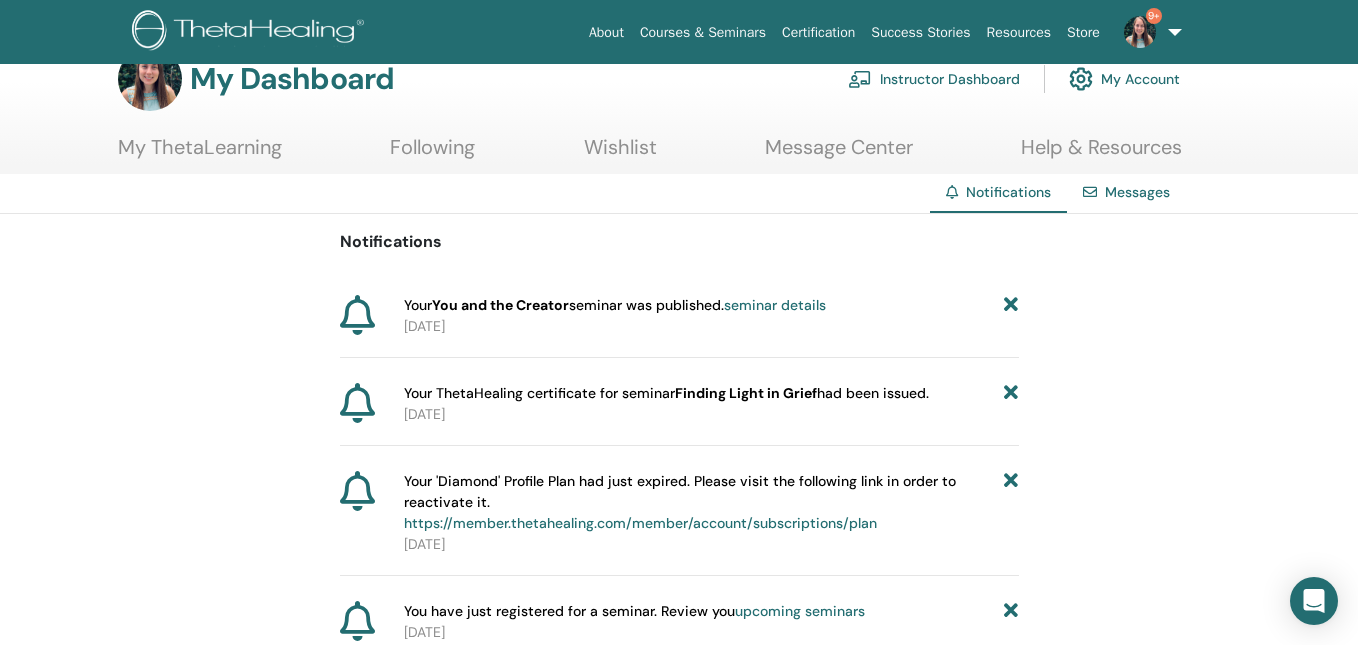 click on "You and the Creator" at bounding box center [500, 305] 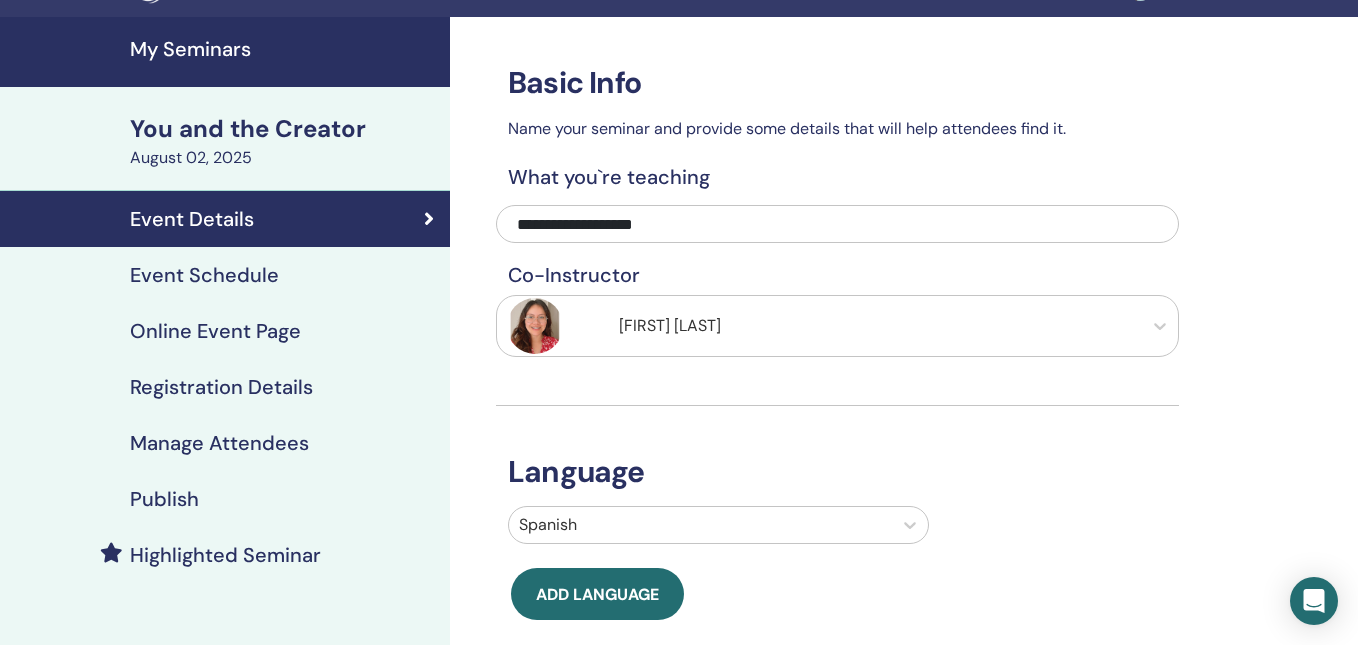 scroll, scrollTop: 0, scrollLeft: 0, axis: both 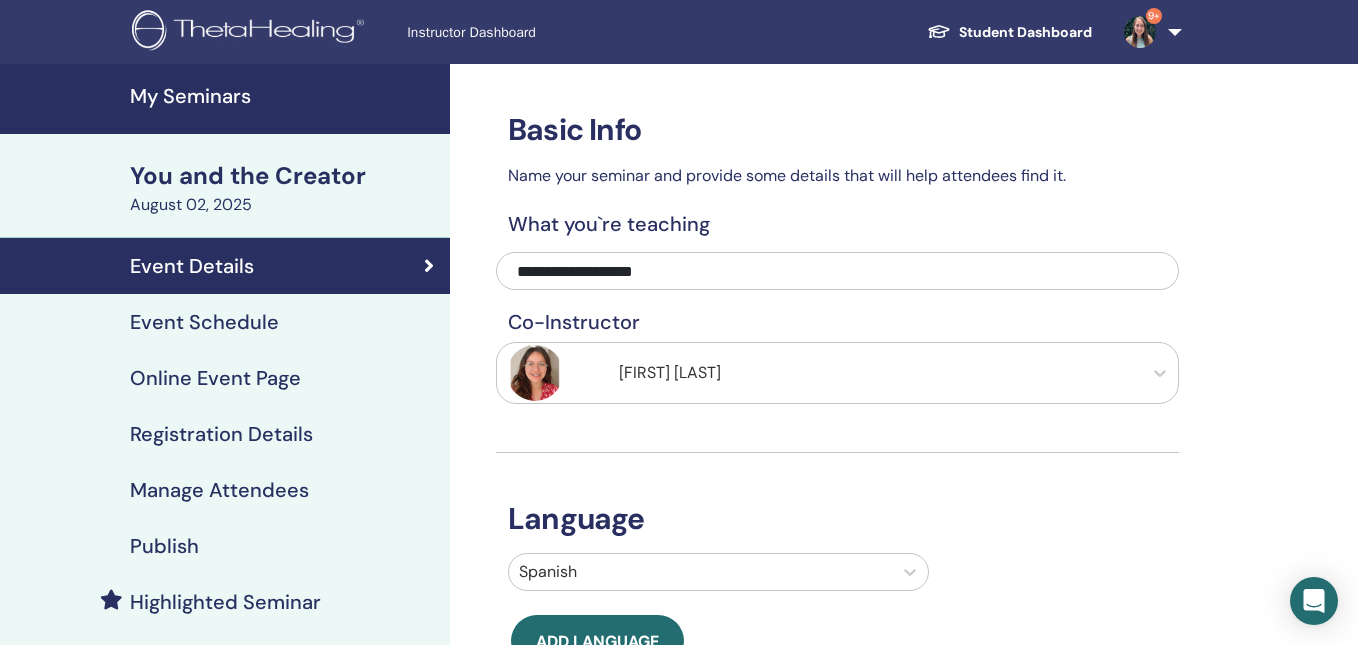 click on "Event Schedule" at bounding box center [225, 322] 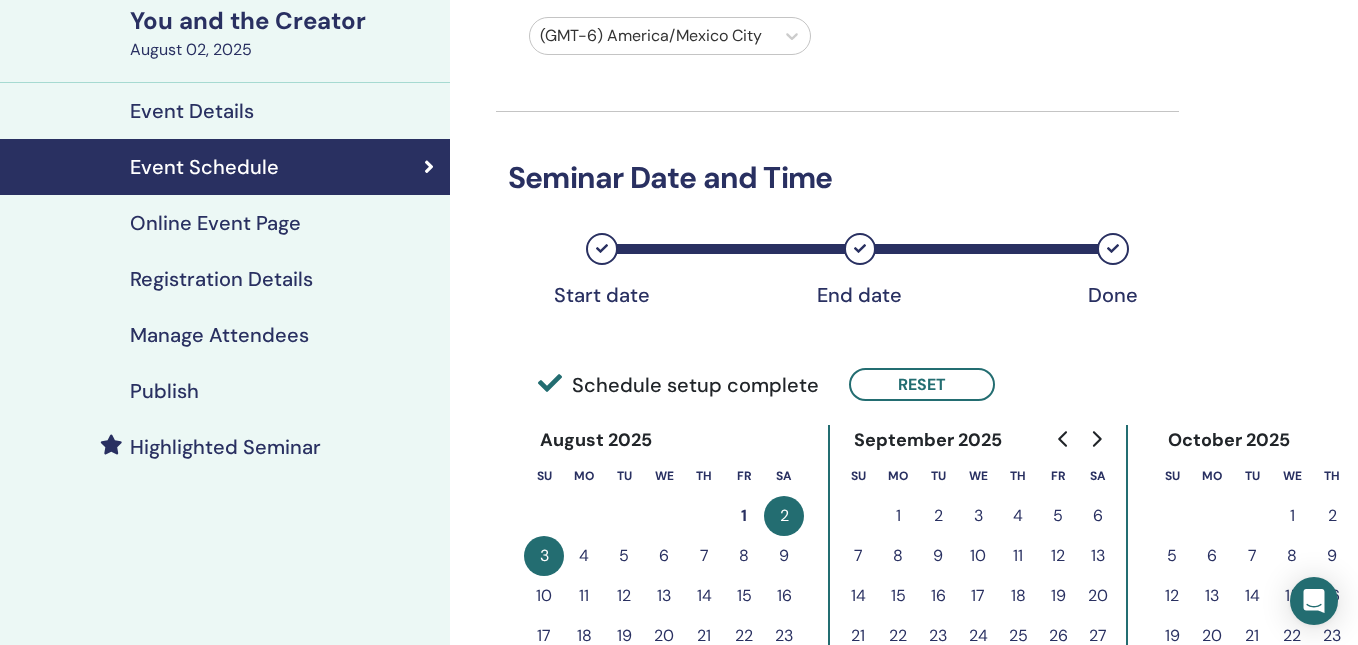 scroll, scrollTop: 156, scrollLeft: 0, axis: vertical 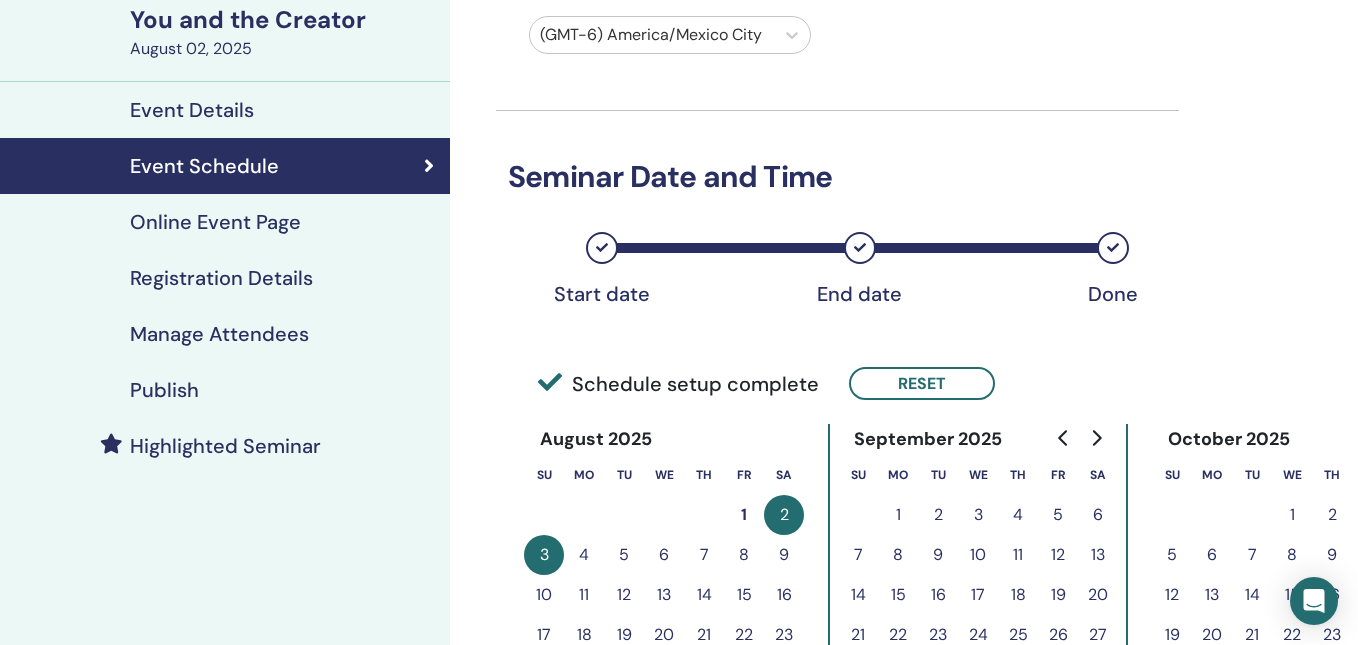 click on "Online Event Page" at bounding box center (225, 222) 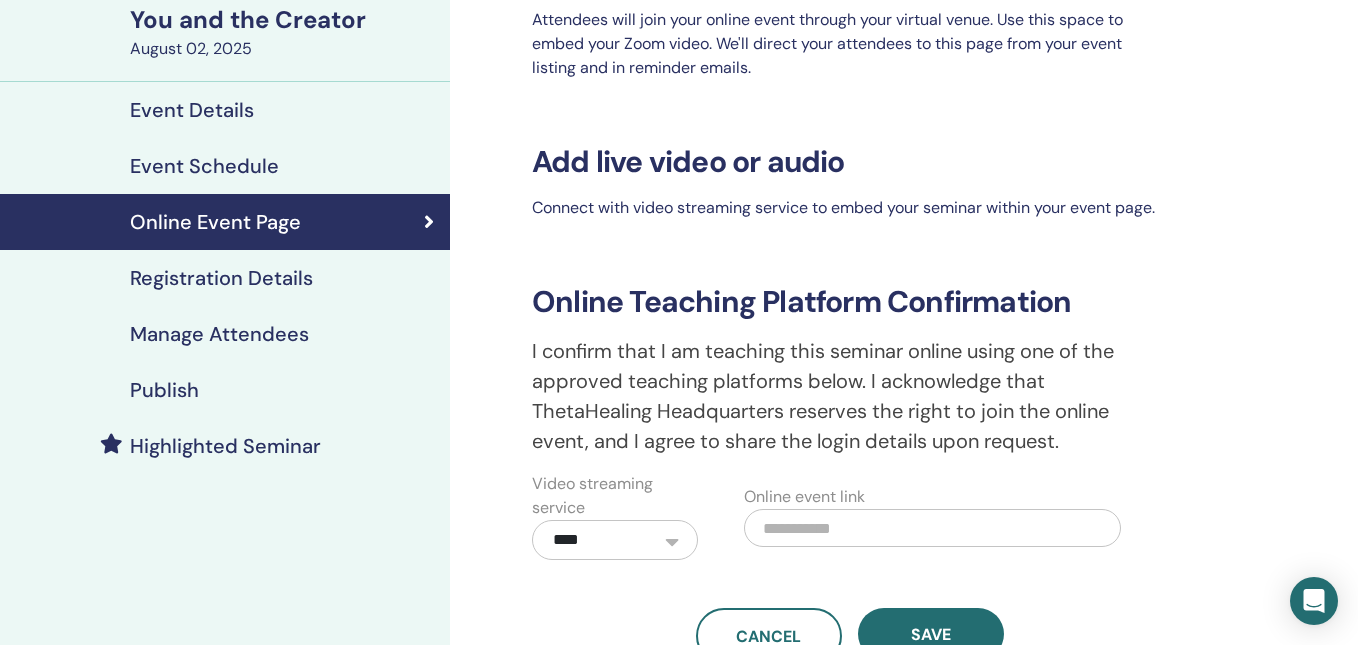 click on "Registration Details" at bounding box center [225, 278] 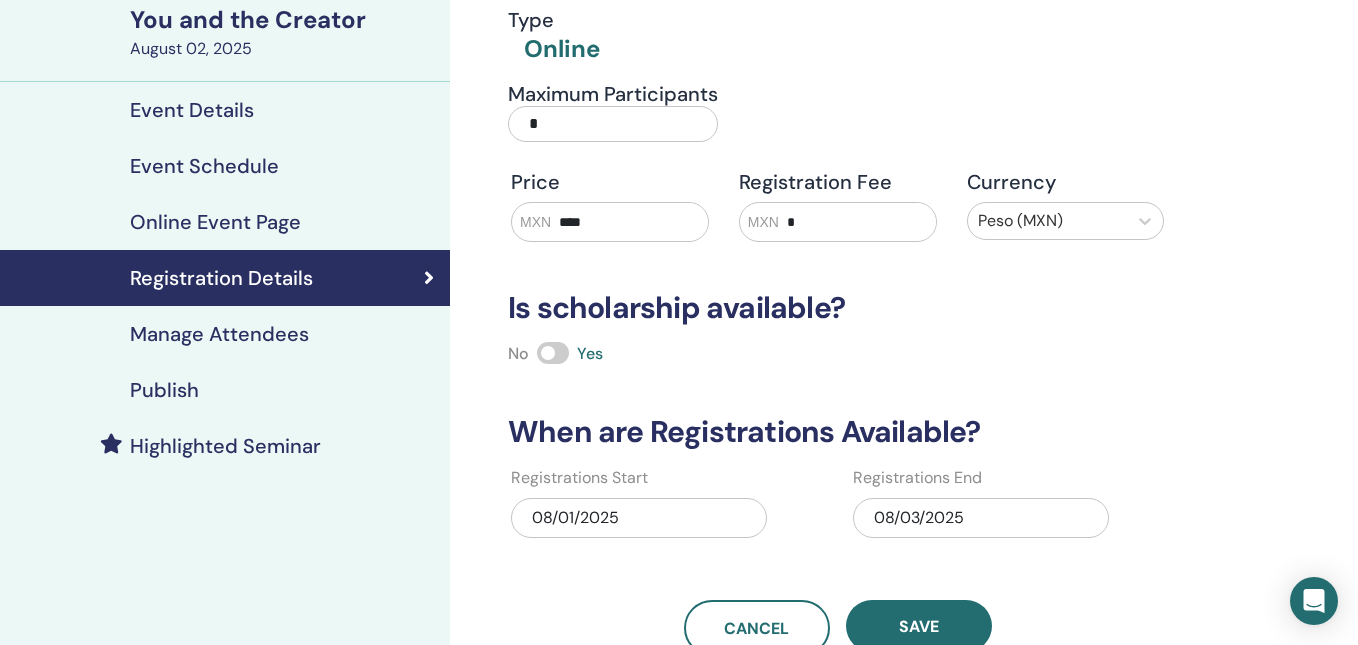 click on "*" at bounding box center [613, 124] 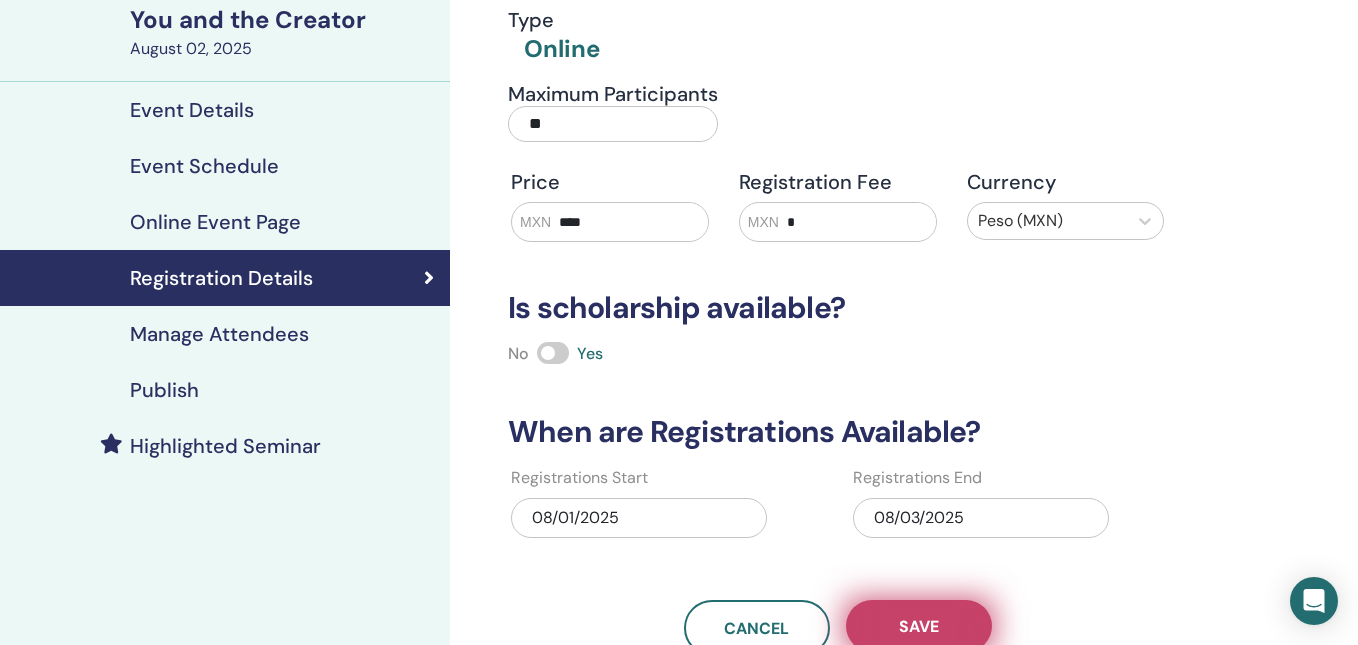type on "**" 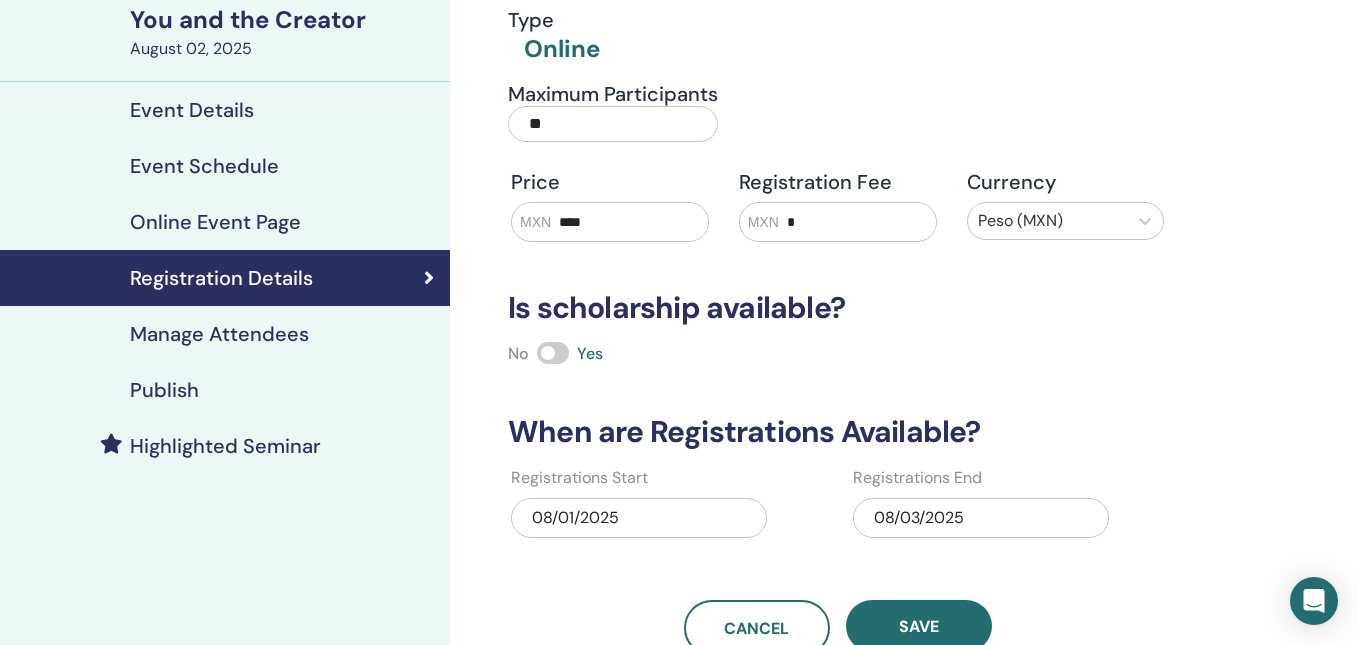 click on "Save" at bounding box center (919, 626) 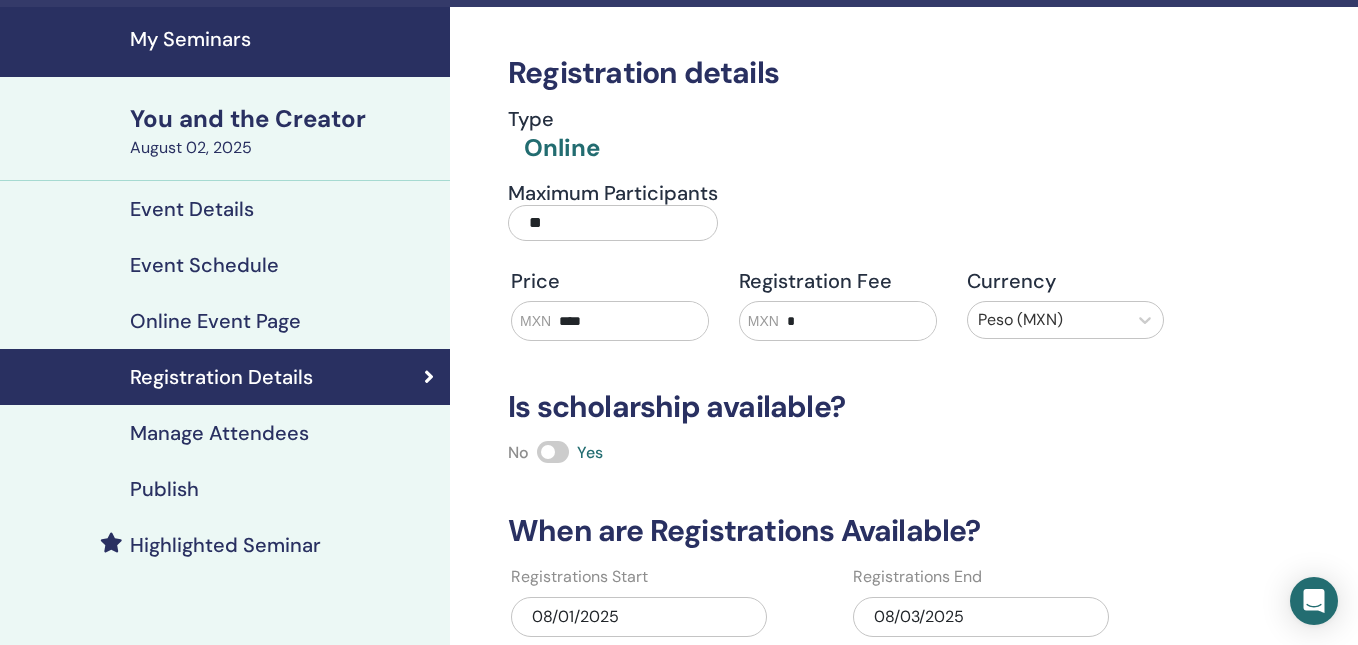 scroll, scrollTop: 0, scrollLeft: 0, axis: both 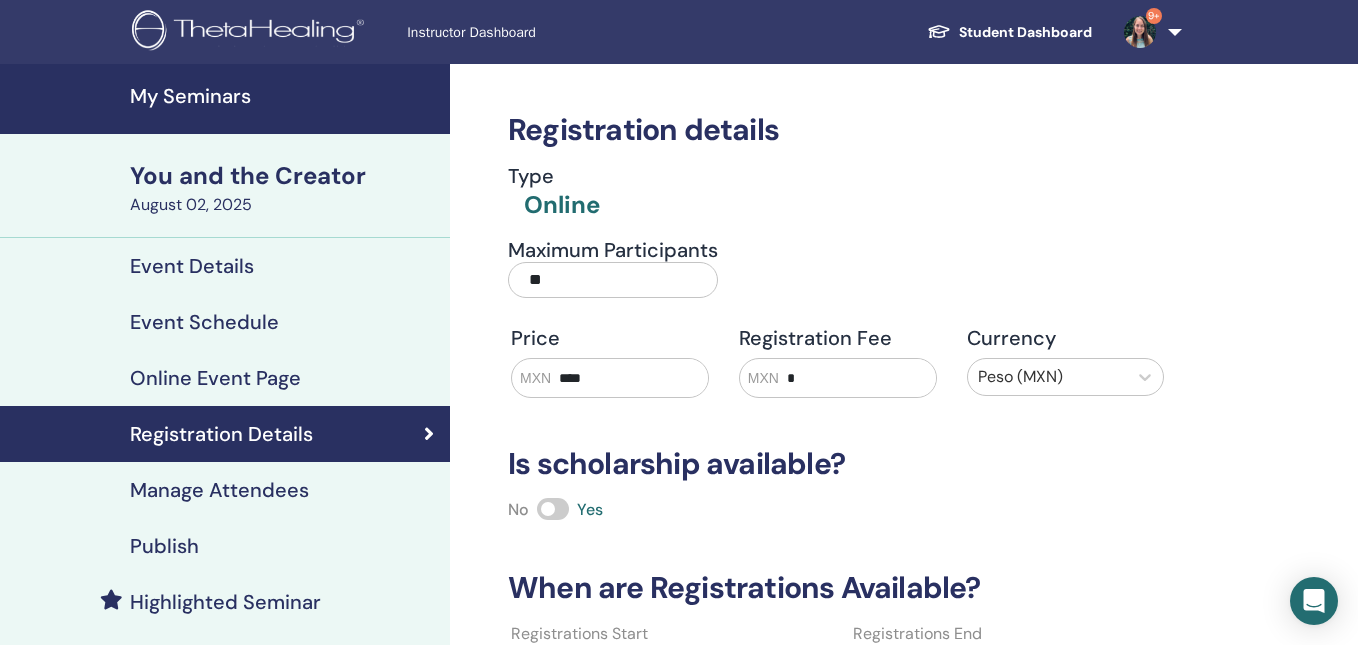 click on "Event Details" at bounding box center [225, 266] 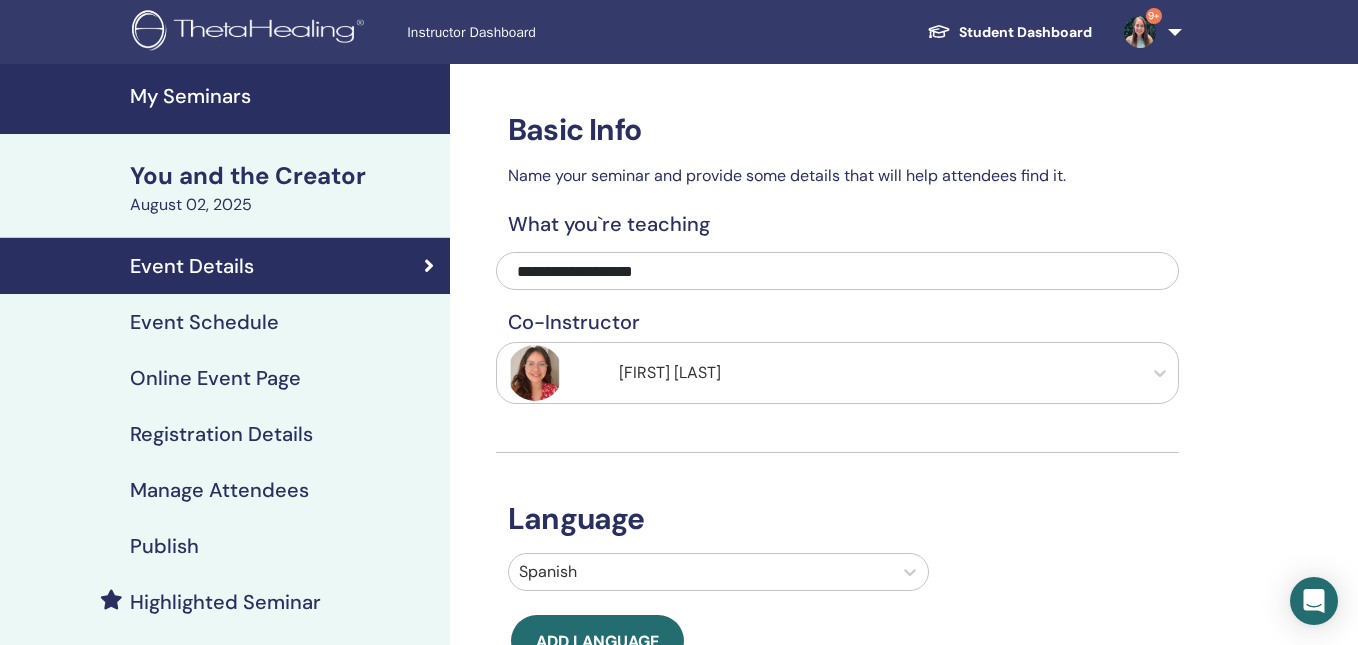 click on "Registration Details" at bounding box center [225, 434] 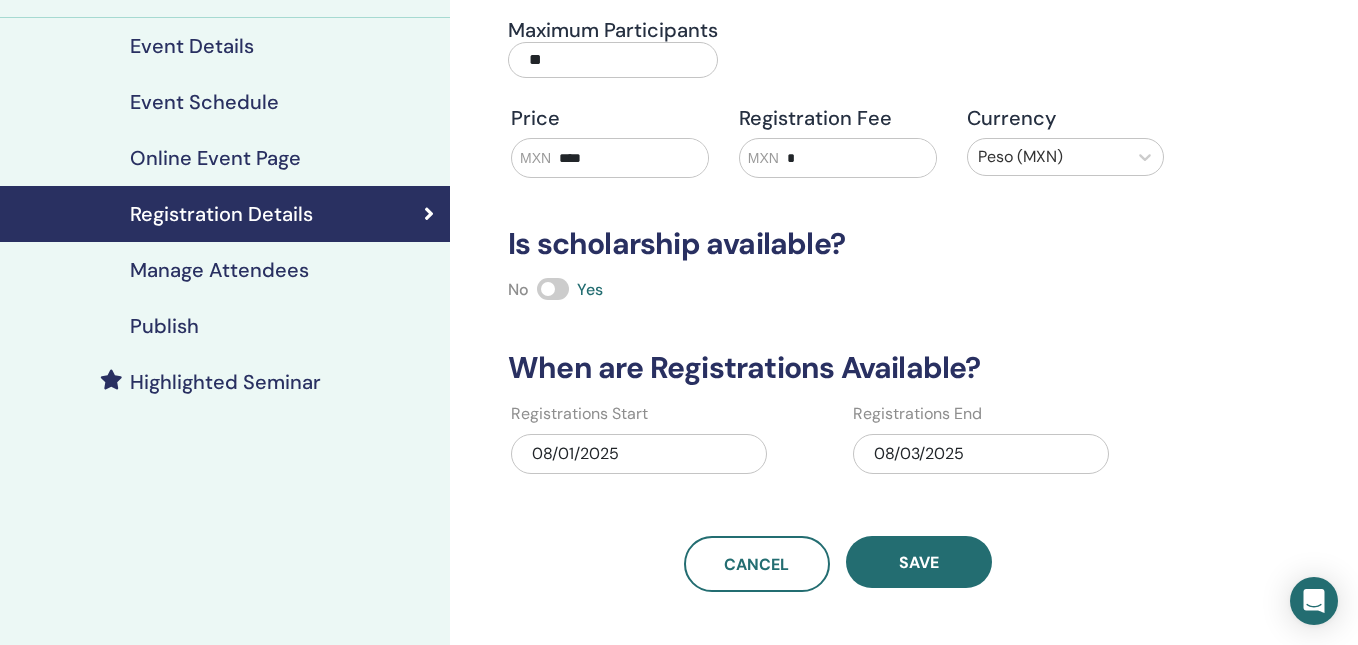 scroll, scrollTop: 225, scrollLeft: 0, axis: vertical 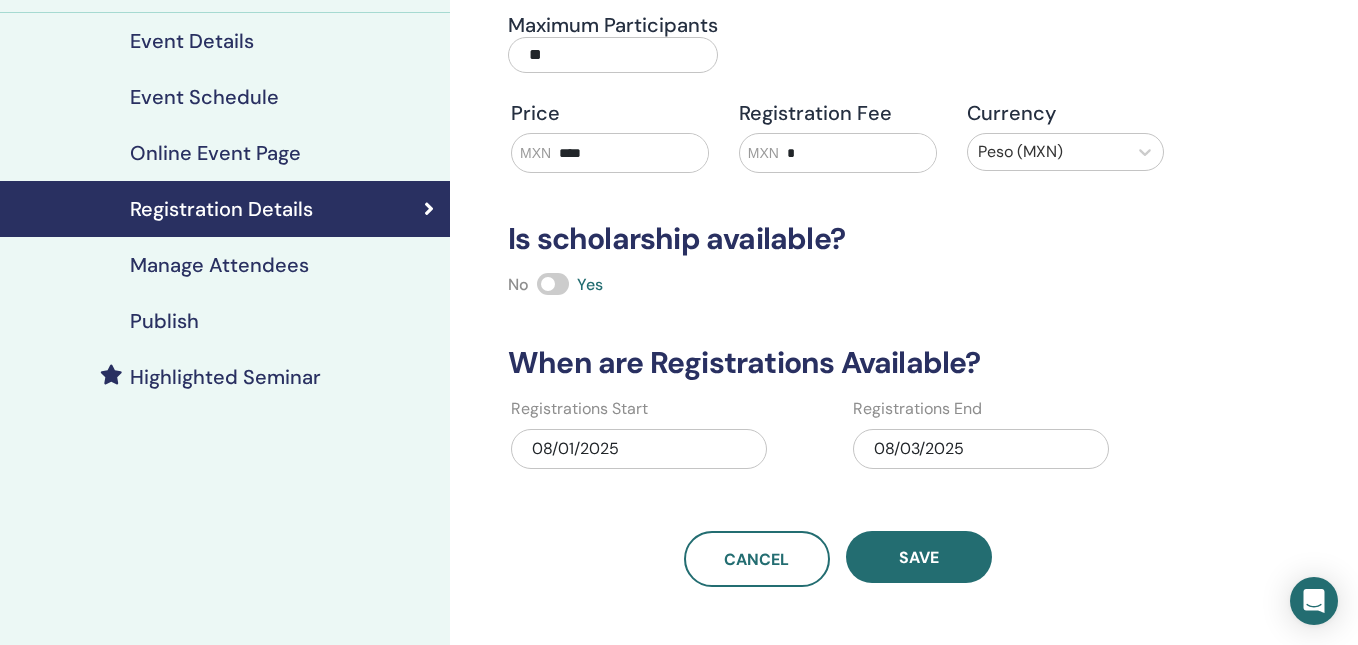 click on "Publish" at bounding box center (225, 321) 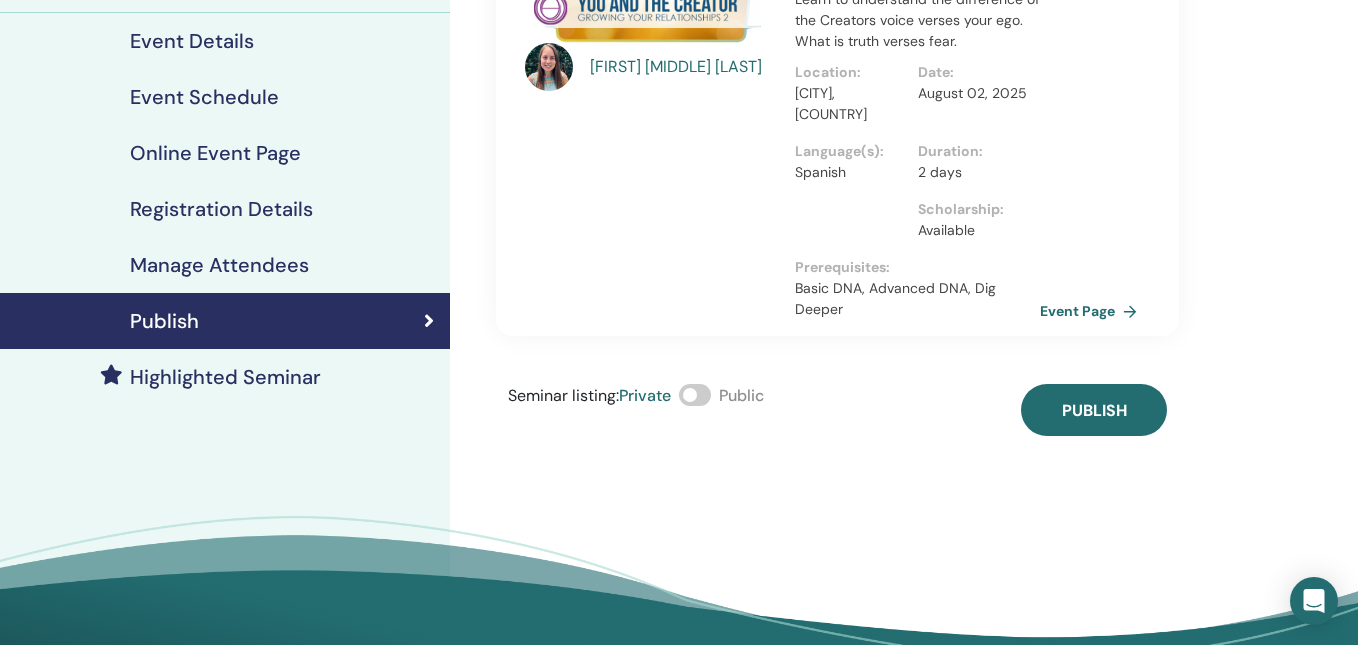 click on "Seminar listing :  Private Public" at bounding box center (636, 410) 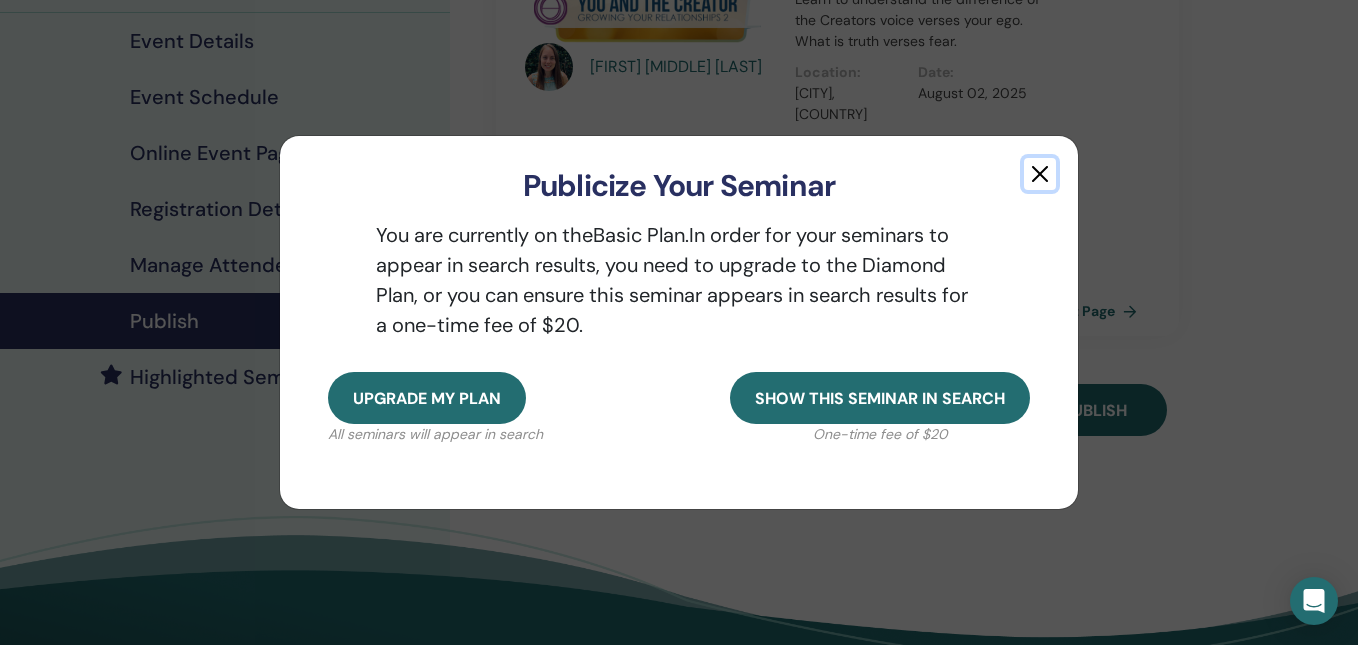 click at bounding box center (1040, 174) 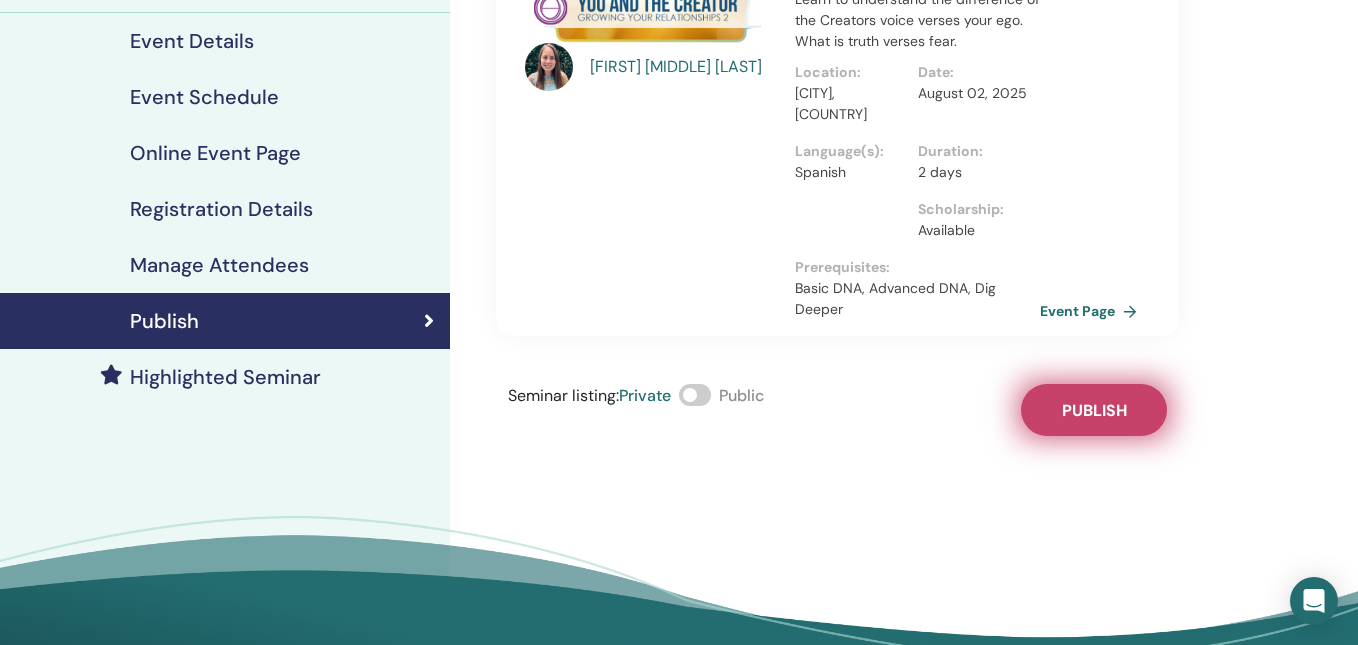 click on "Publish" at bounding box center [1094, 410] 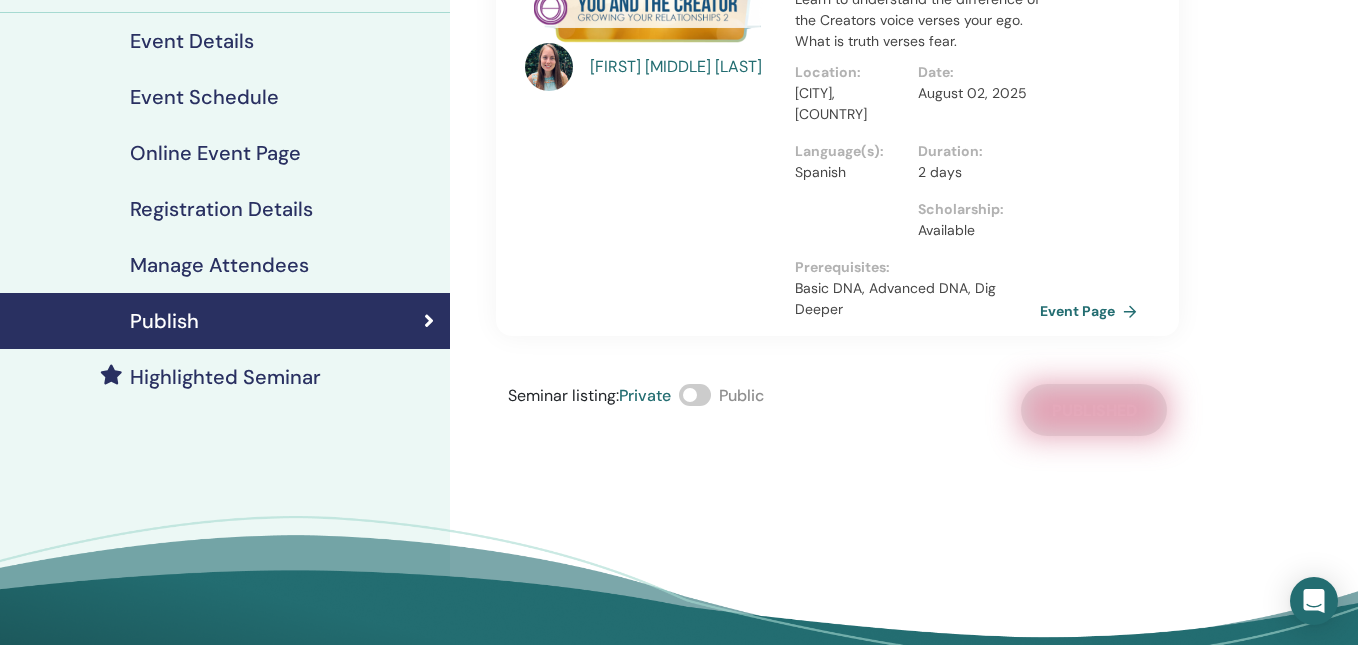 click at bounding box center [695, 395] 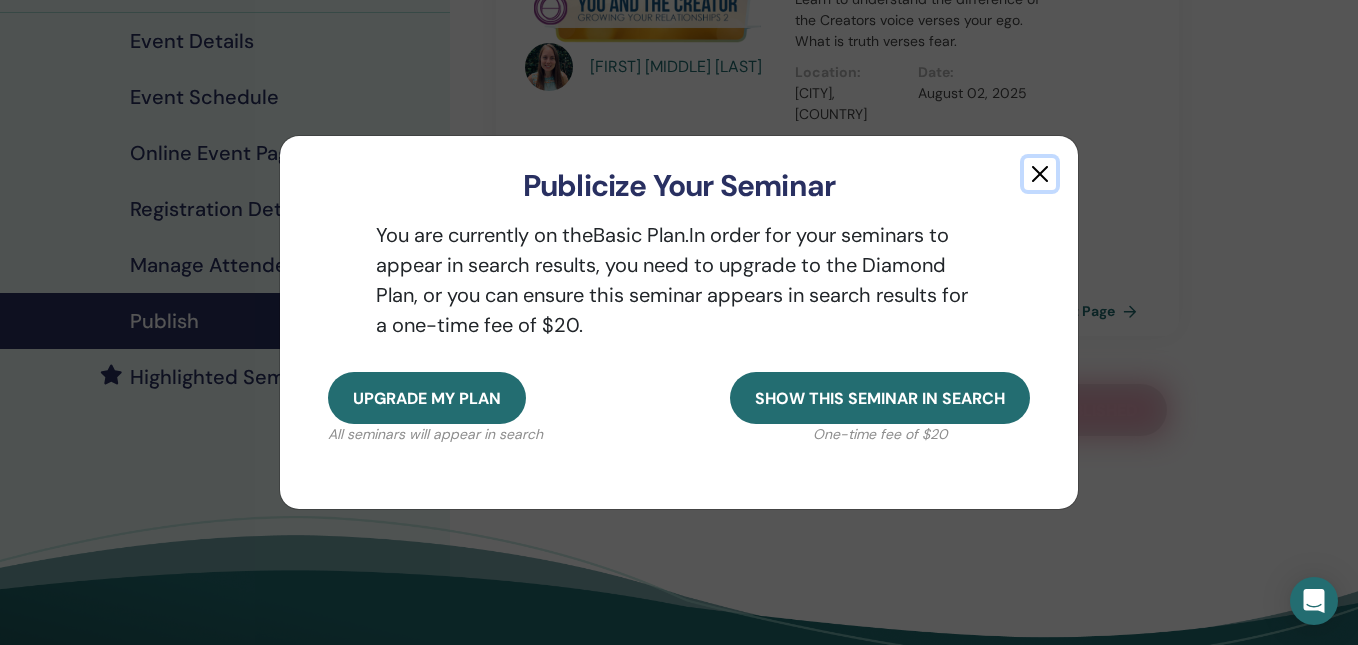 click at bounding box center [1040, 174] 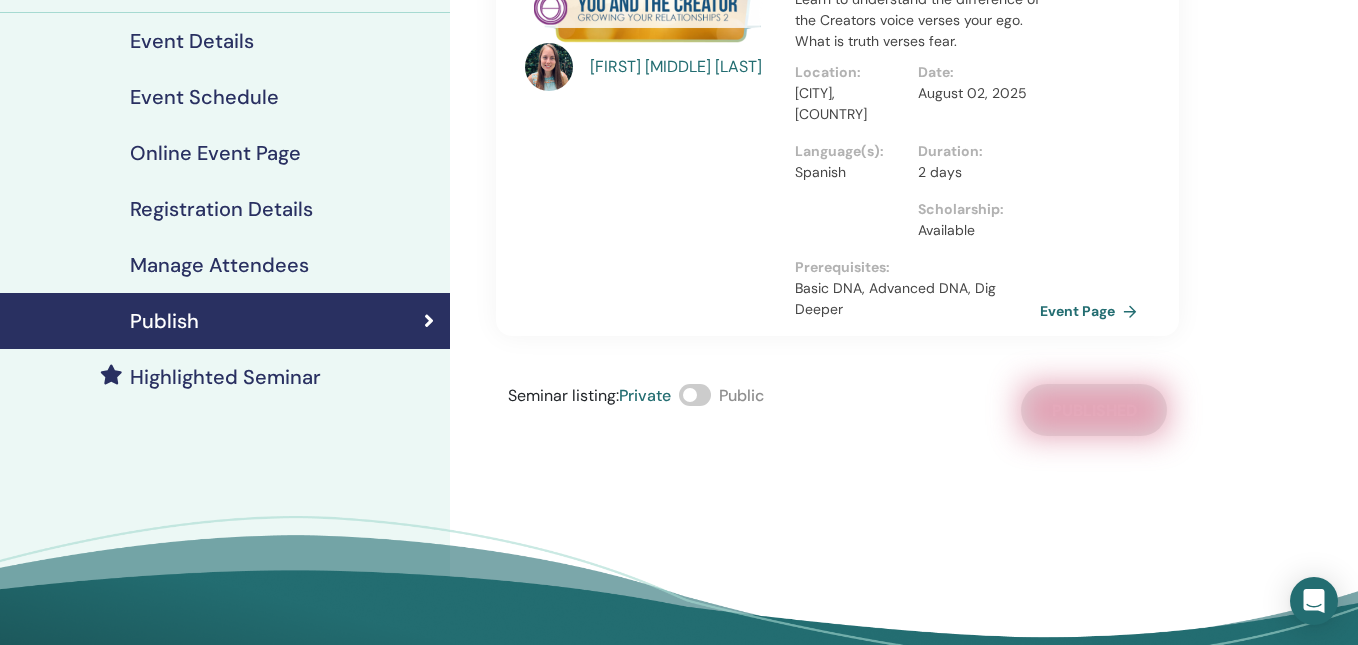 click on "Highlighted Seminar" at bounding box center (225, 377) 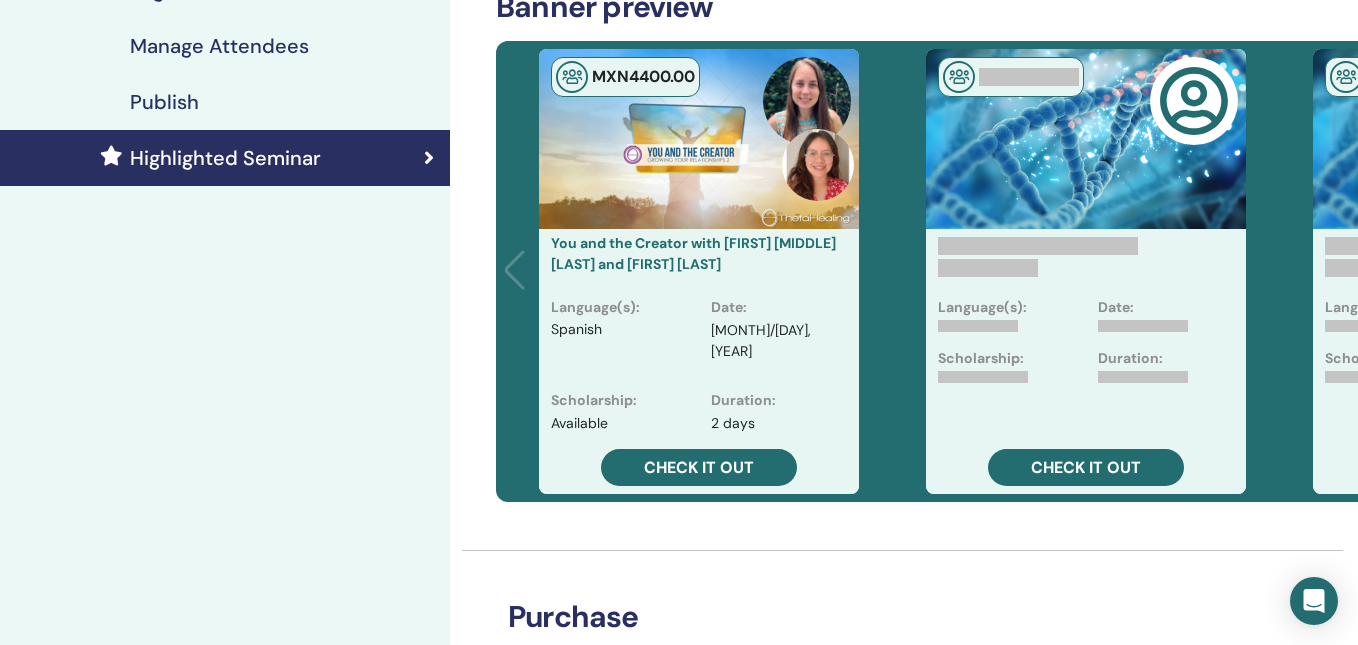 scroll, scrollTop: 0, scrollLeft: 0, axis: both 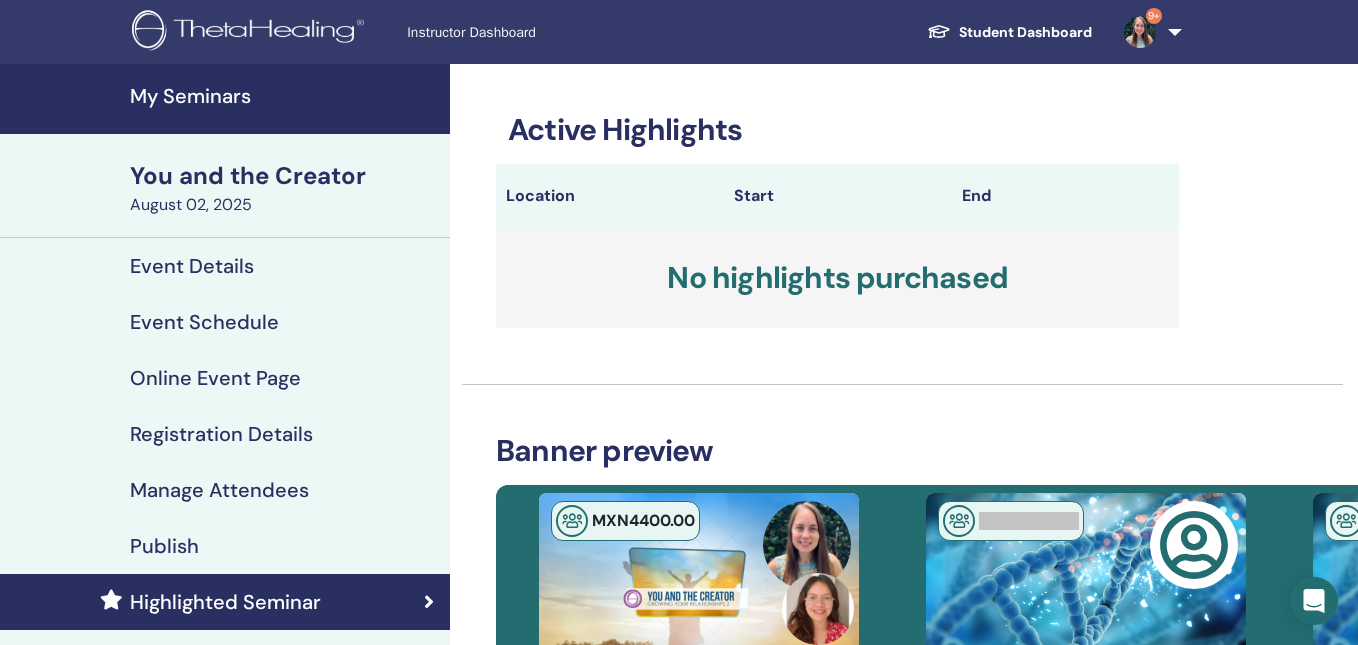 click on "Instructor Dashboard" at bounding box center [557, 32] 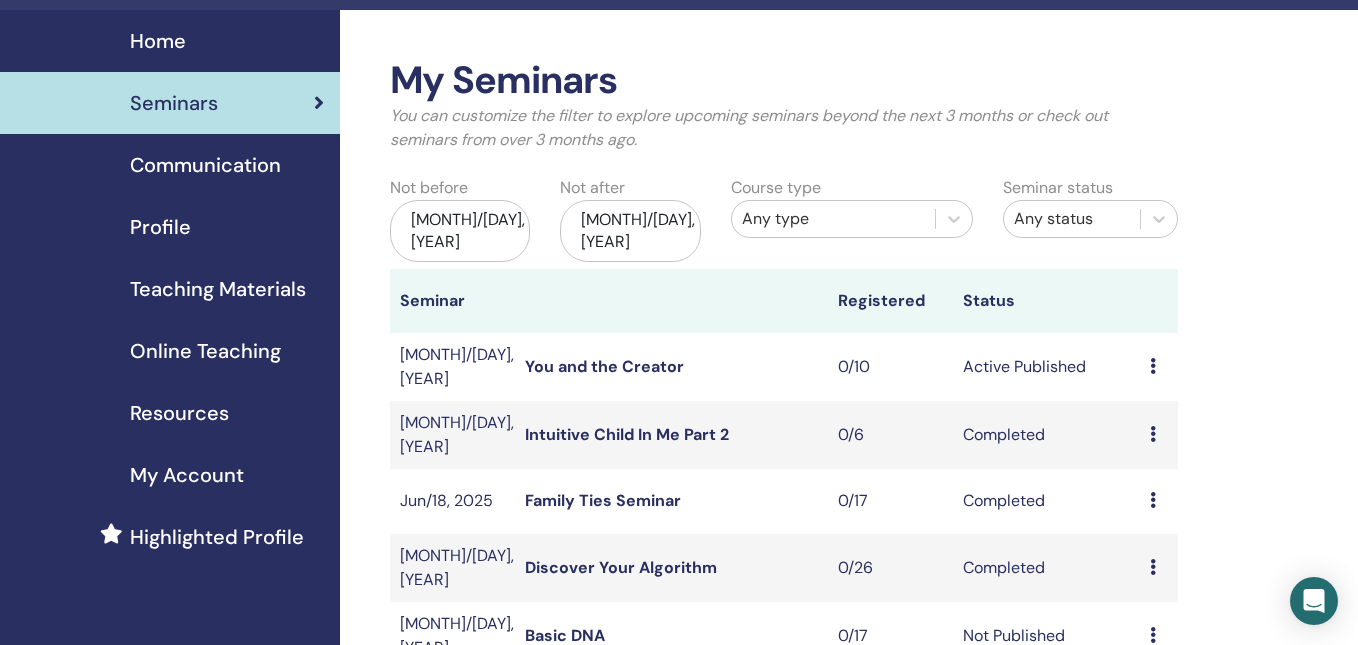 scroll, scrollTop: 86, scrollLeft: 0, axis: vertical 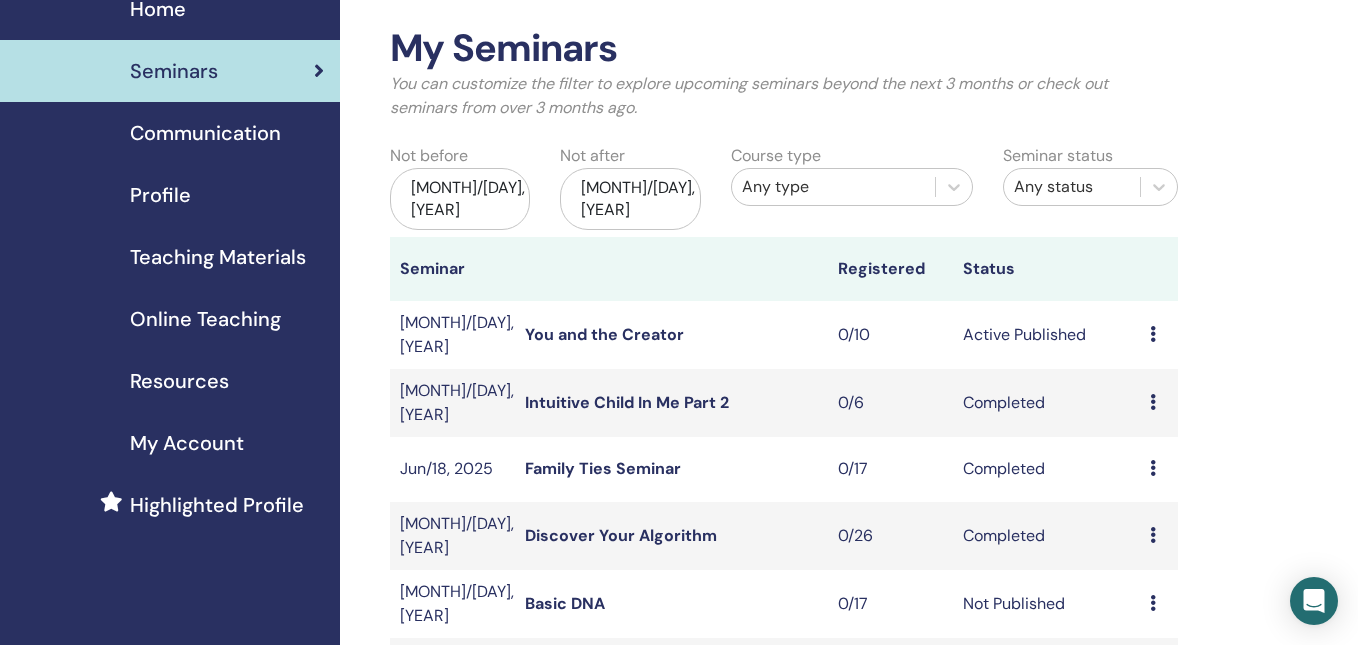 click on "Profile" at bounding box center [170, 195] 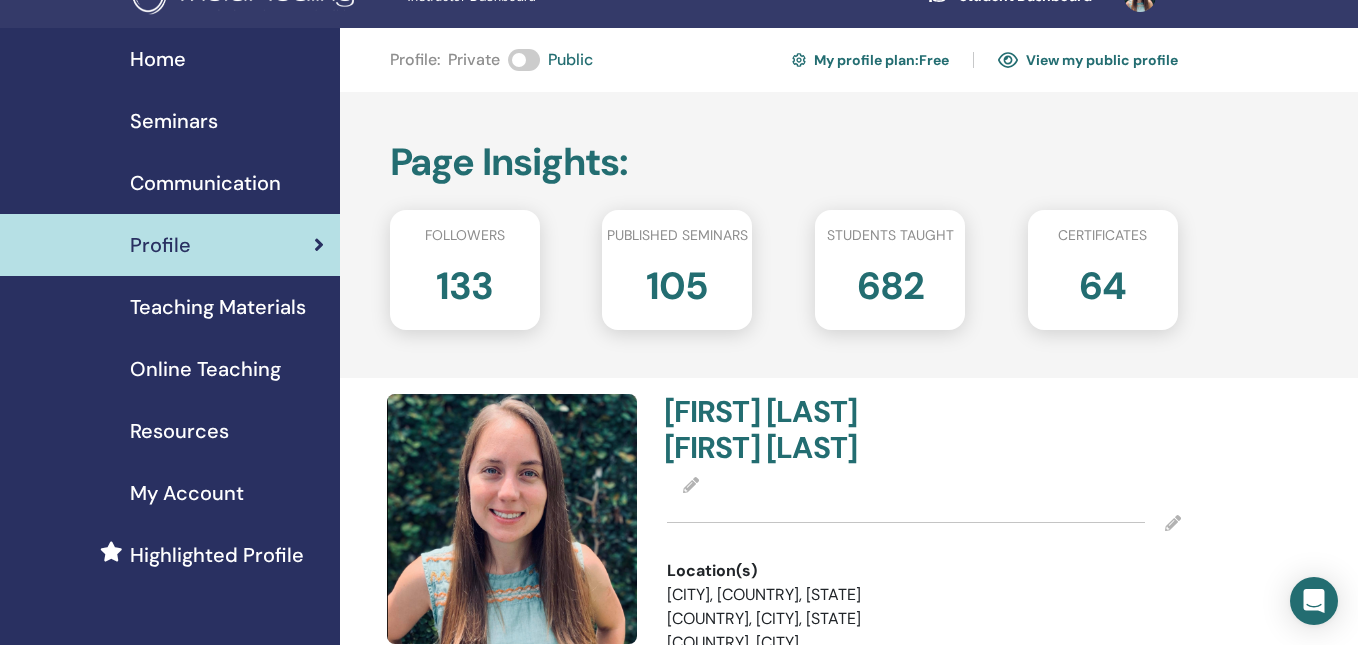 scroll, scrollTop: 37, scrollLeft: 0, axis: vertical 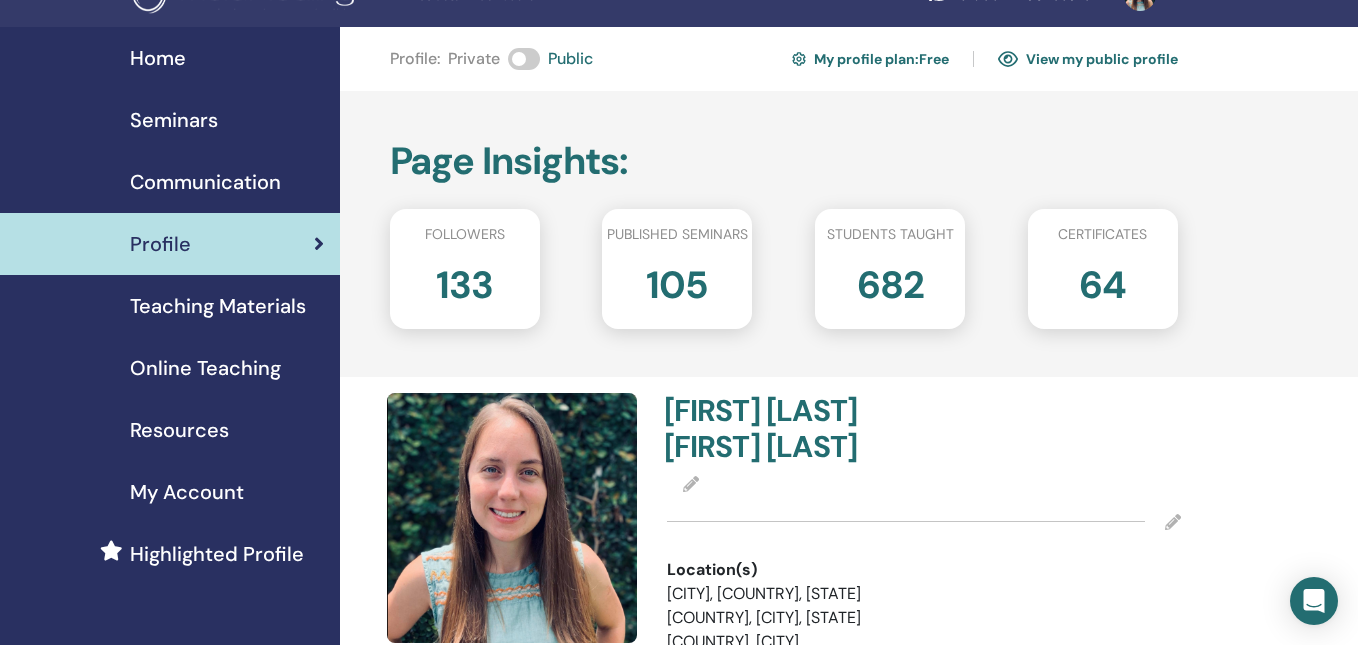 click on "My profile plan :  Free" at bounding box center [870, 59] 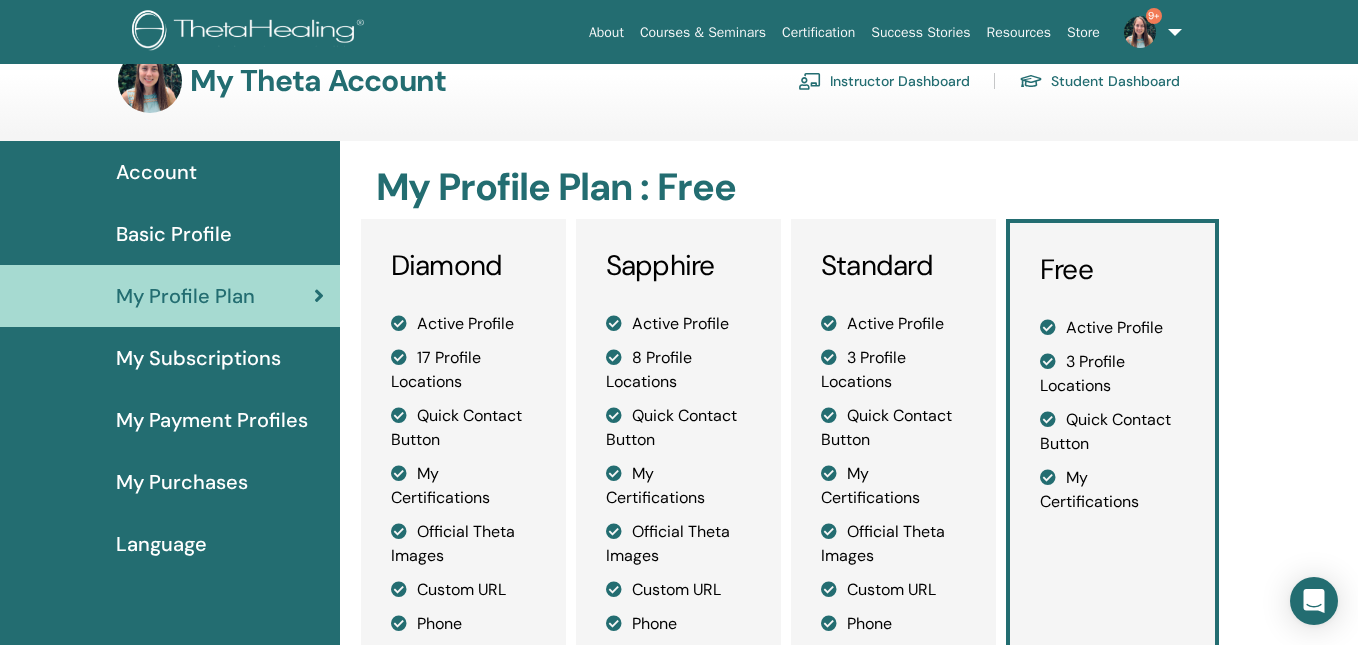 scroll, scrollTop: 37, scrollLeft: 0, axis: vertical 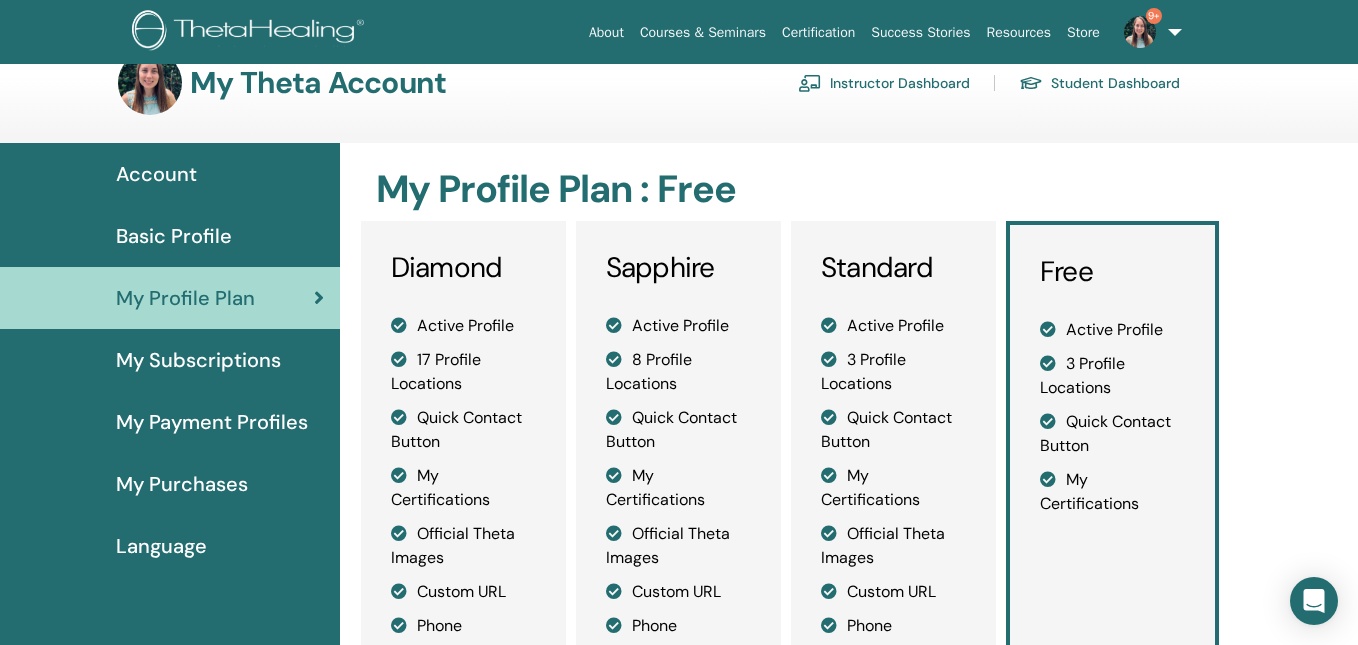 click on "My Subscriptions" at bounding box center [198, 360] 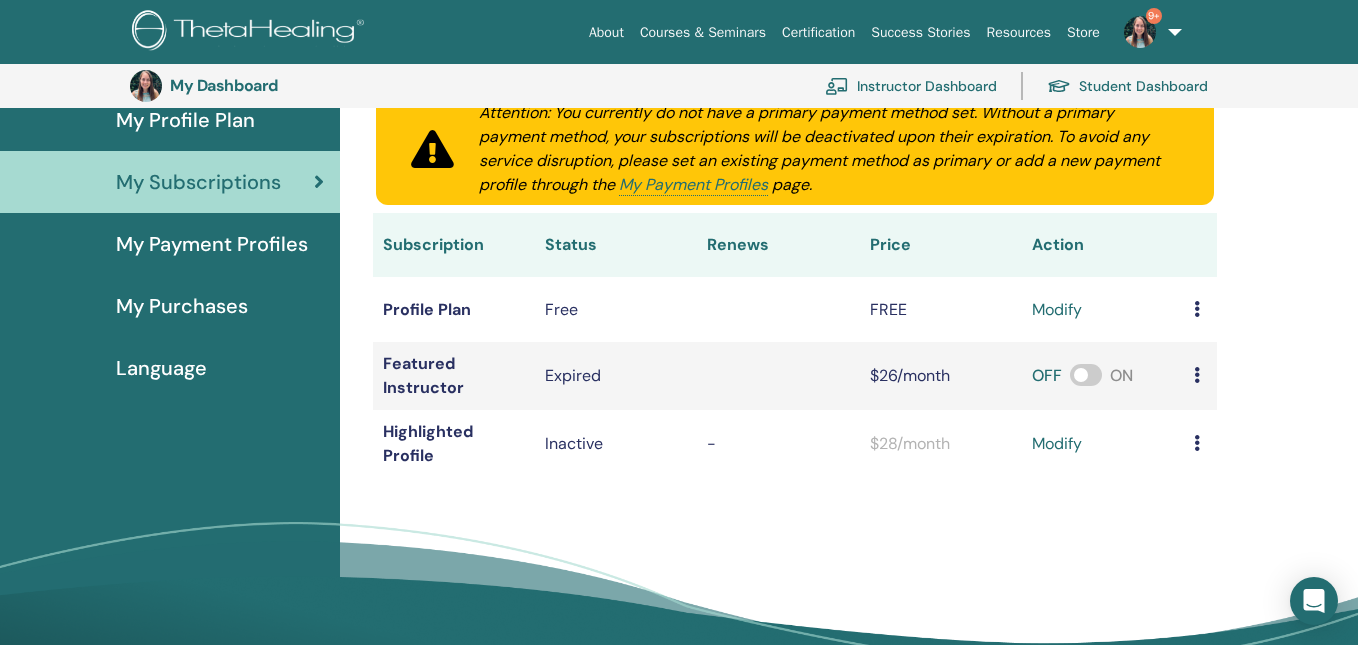 scroll, scrollTop: 263, scrollLeft: 0, axis: vertical 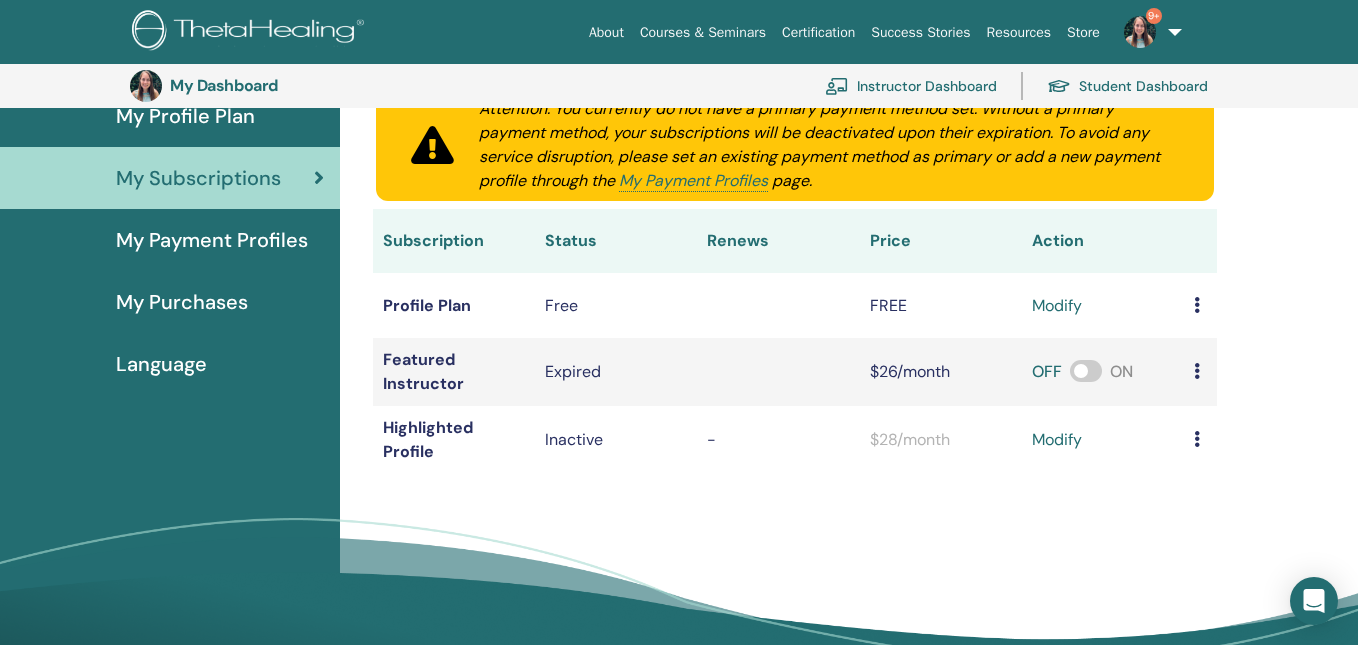 click on "modify" at bounding box center (1057, 440) 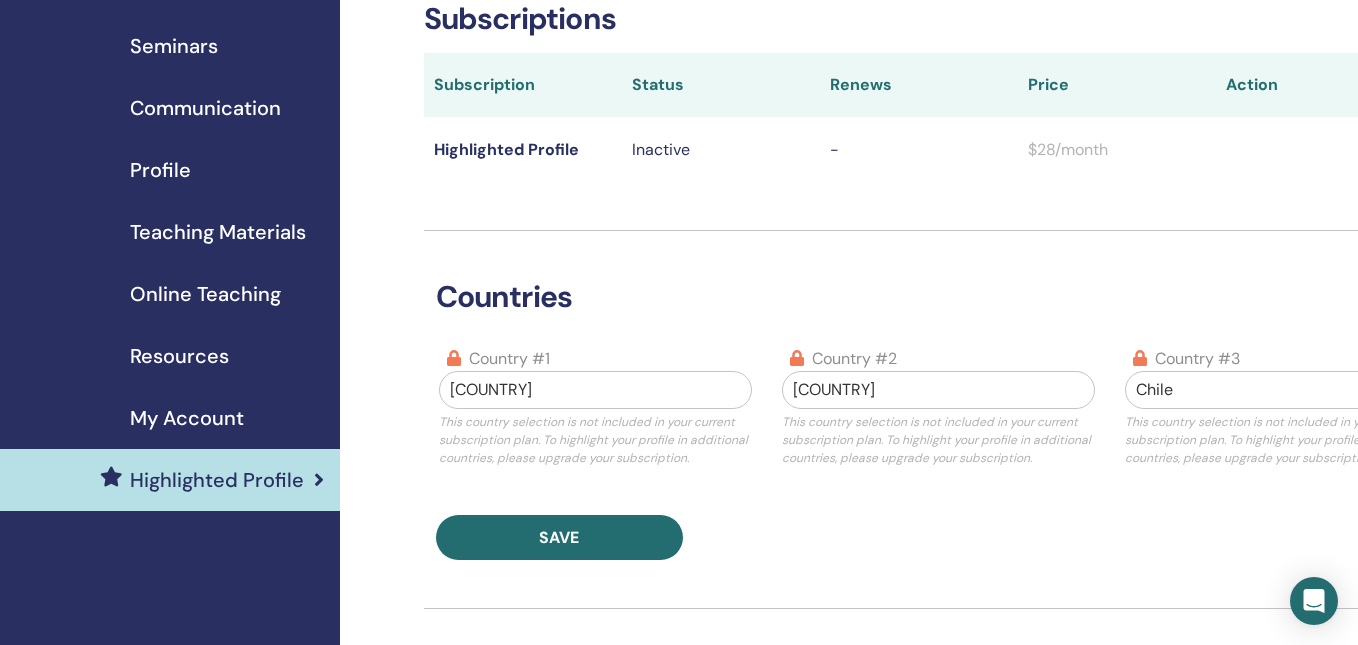 scroll, scrollTop: 173, scrollLeft: 0, axis: vertical 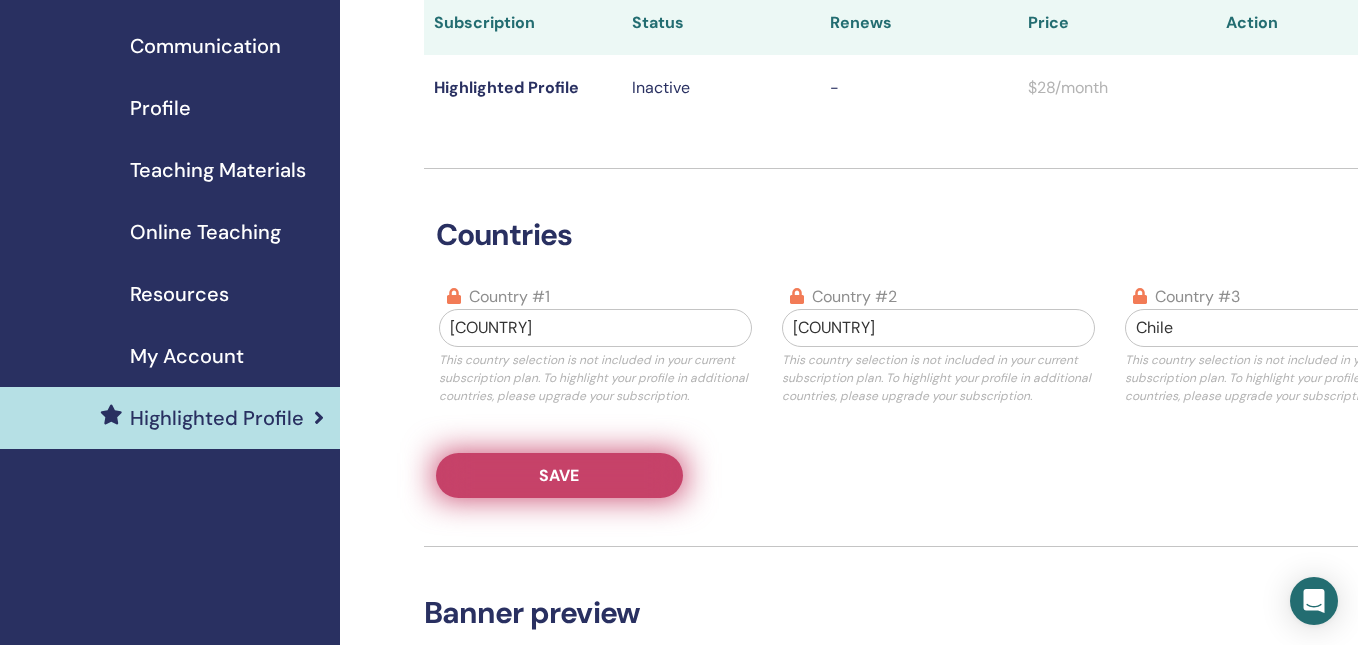 click on "Save" at bounding box center (559, 475) 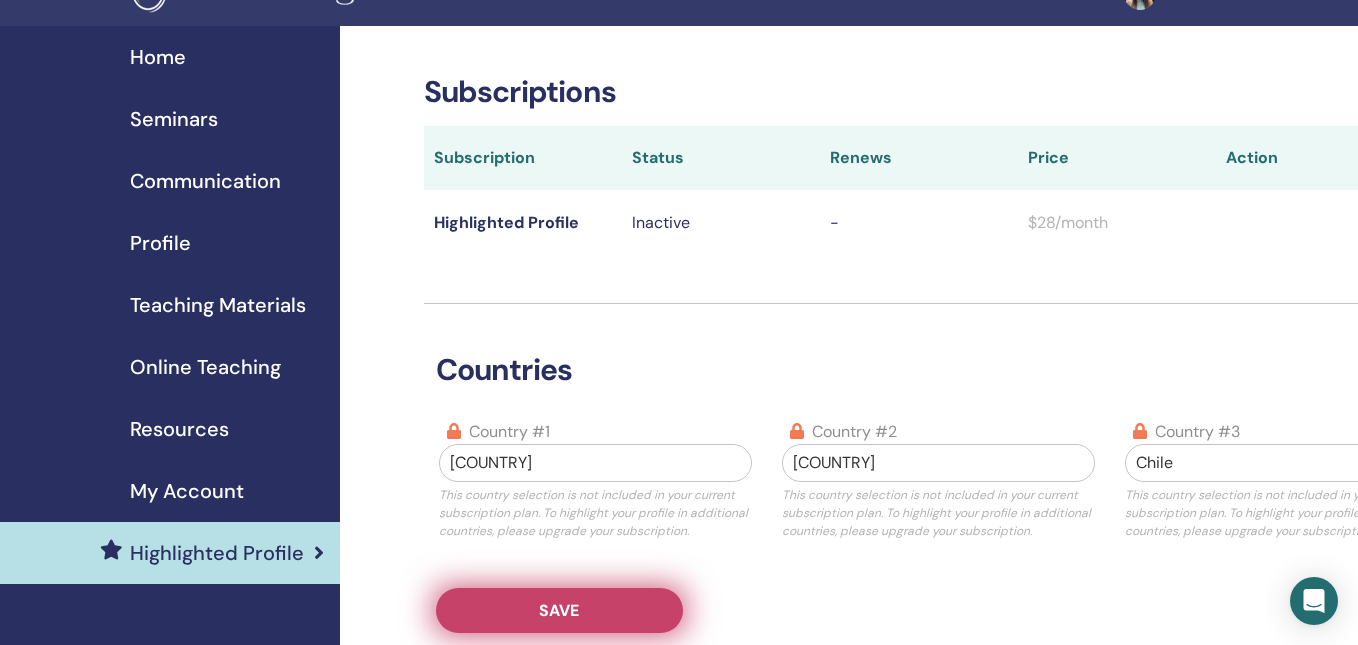 scroll, scrollTop: 40, scrollLeft: 0, axis: vertical 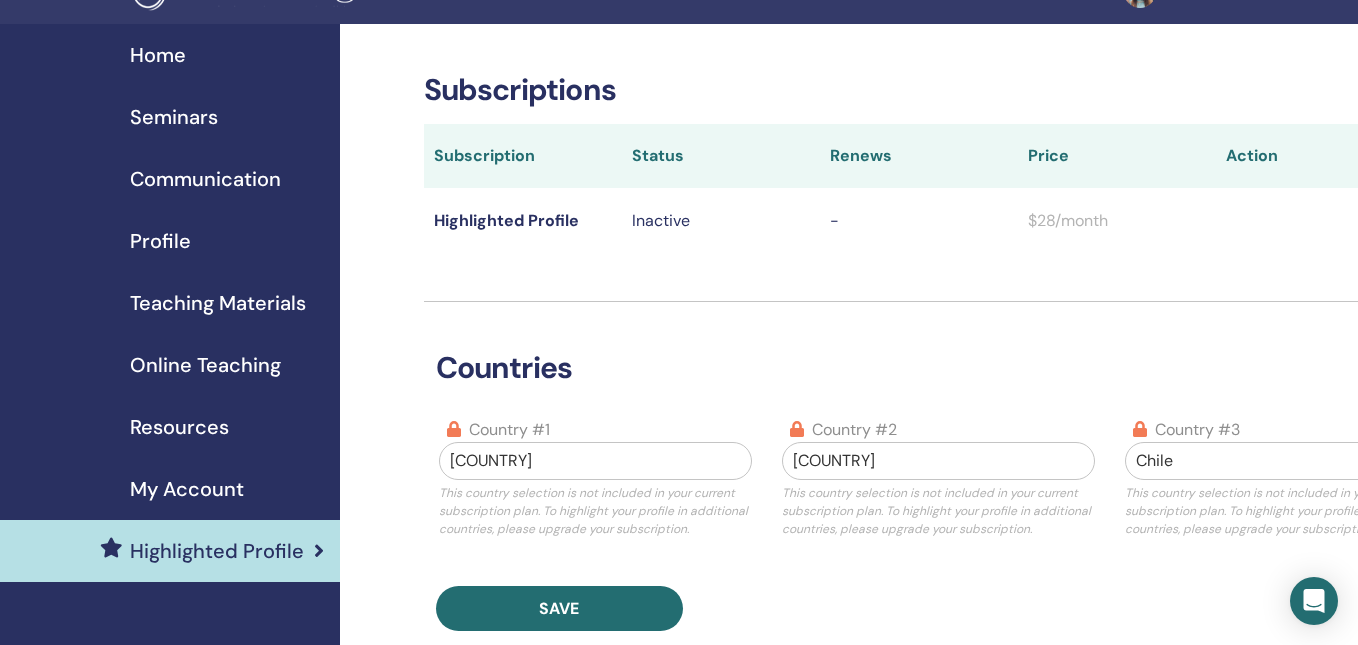 click on "My Account" at bounding box center (170, 489) 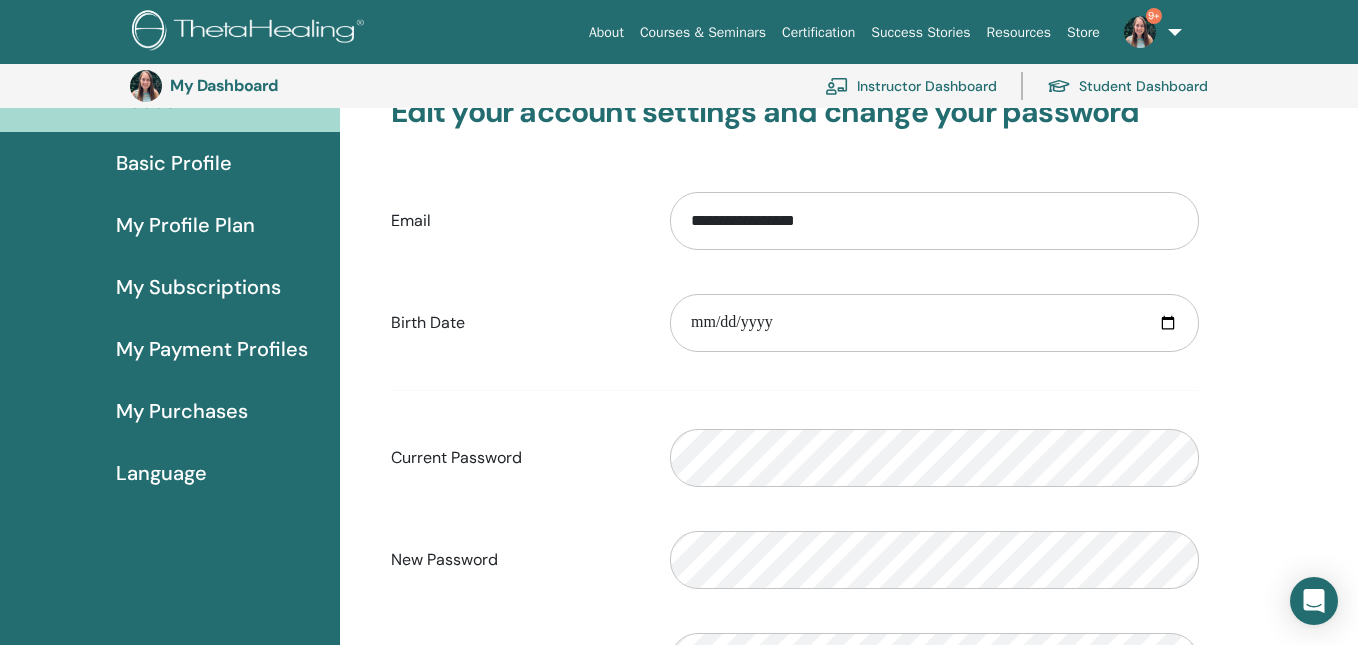 scroll, scrollTop: 0, scrollLeft: 0, axis: both 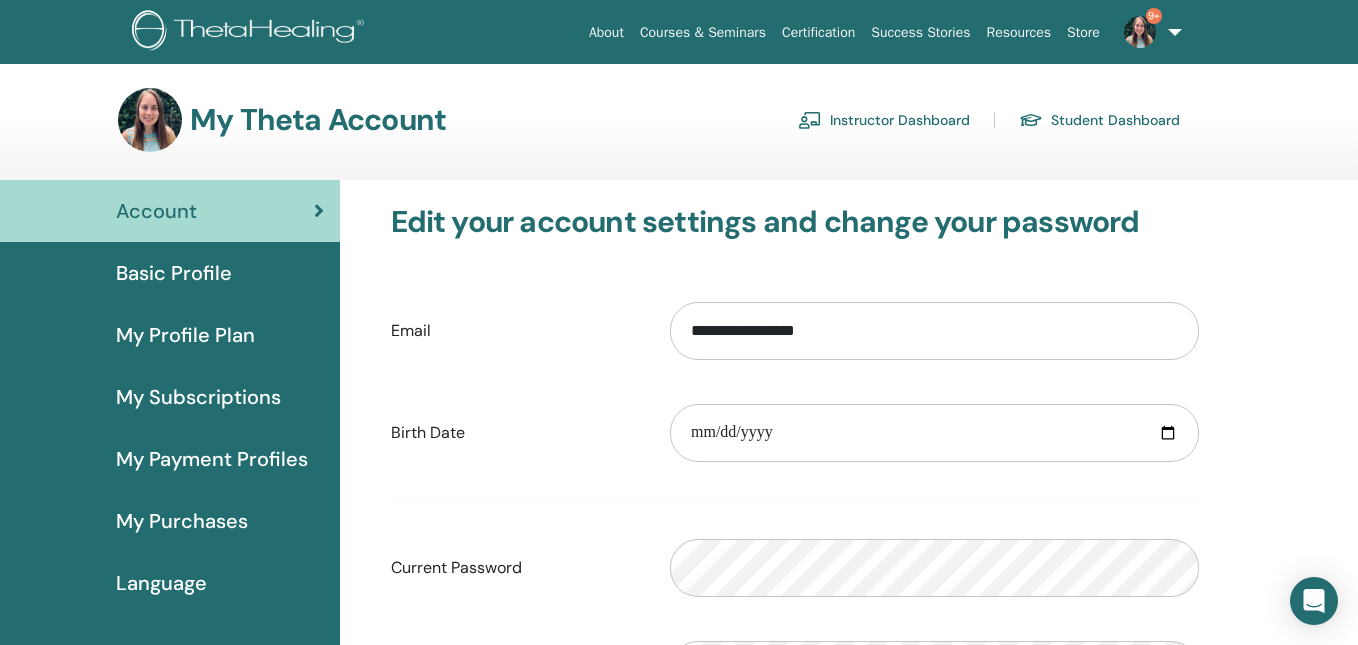 click on "My Payment Profiles" at bounding box center (212, 459) 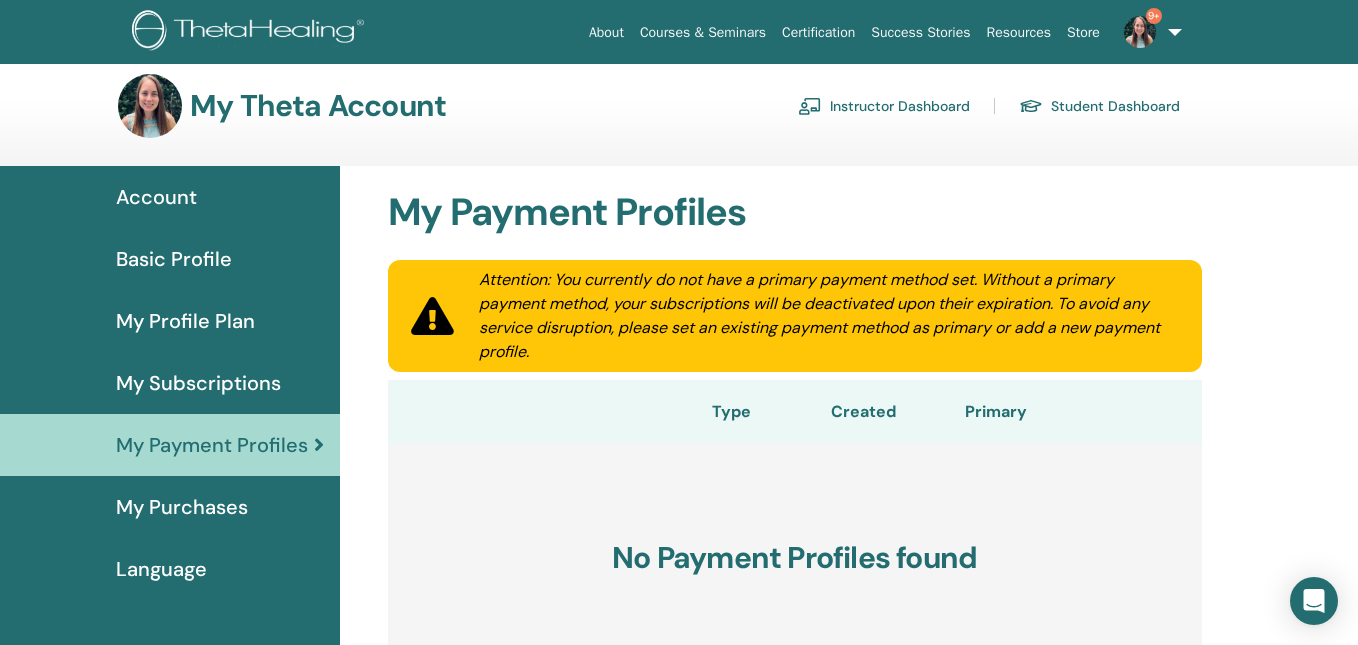 scroll, scrollTop: 0, scrollLeft: 0, axis: both 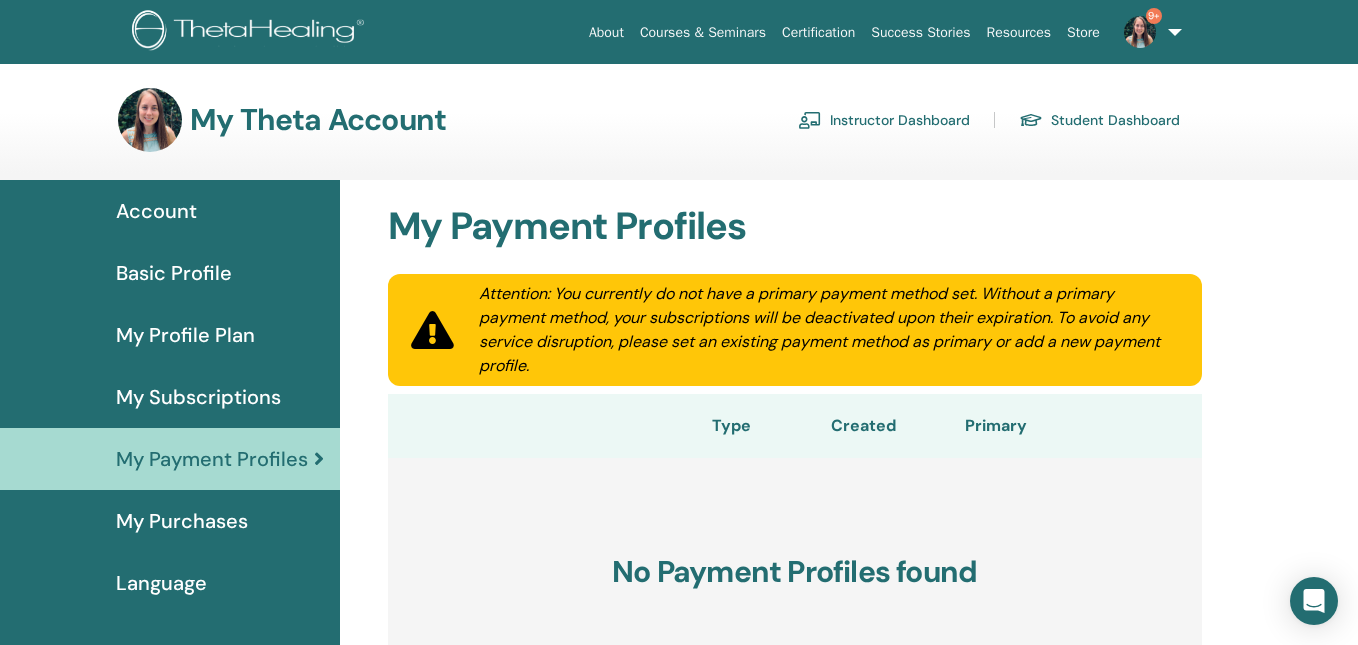 click on "Account" at bounding box center [170, 211] 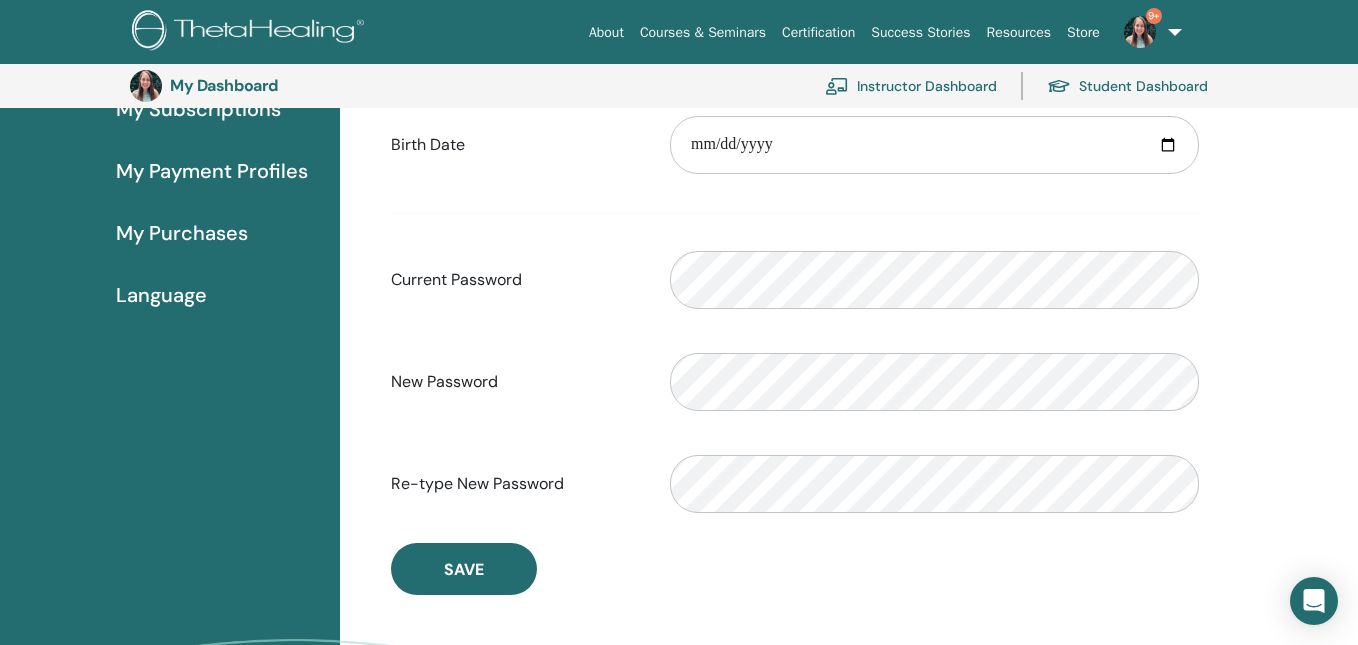 scroll, scrollTop: 247, scrollLeft: 0, axis: vertical 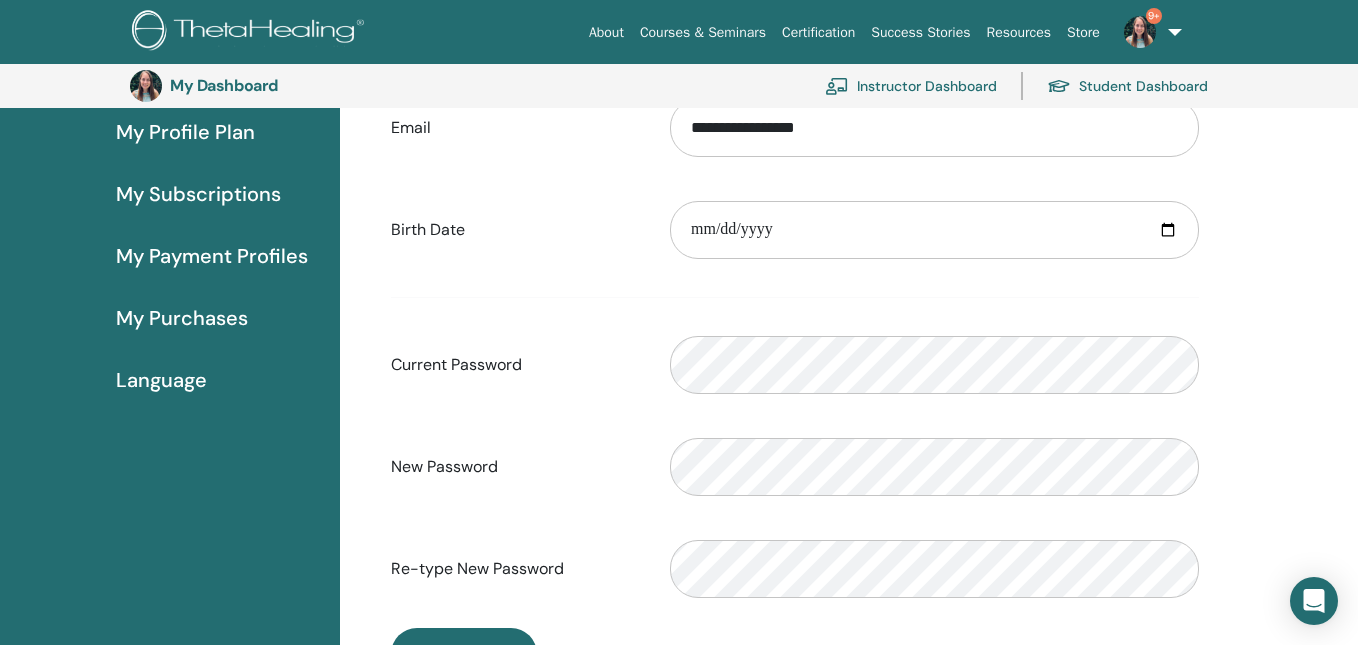 click on "Language" at bounding box center [161, 380] 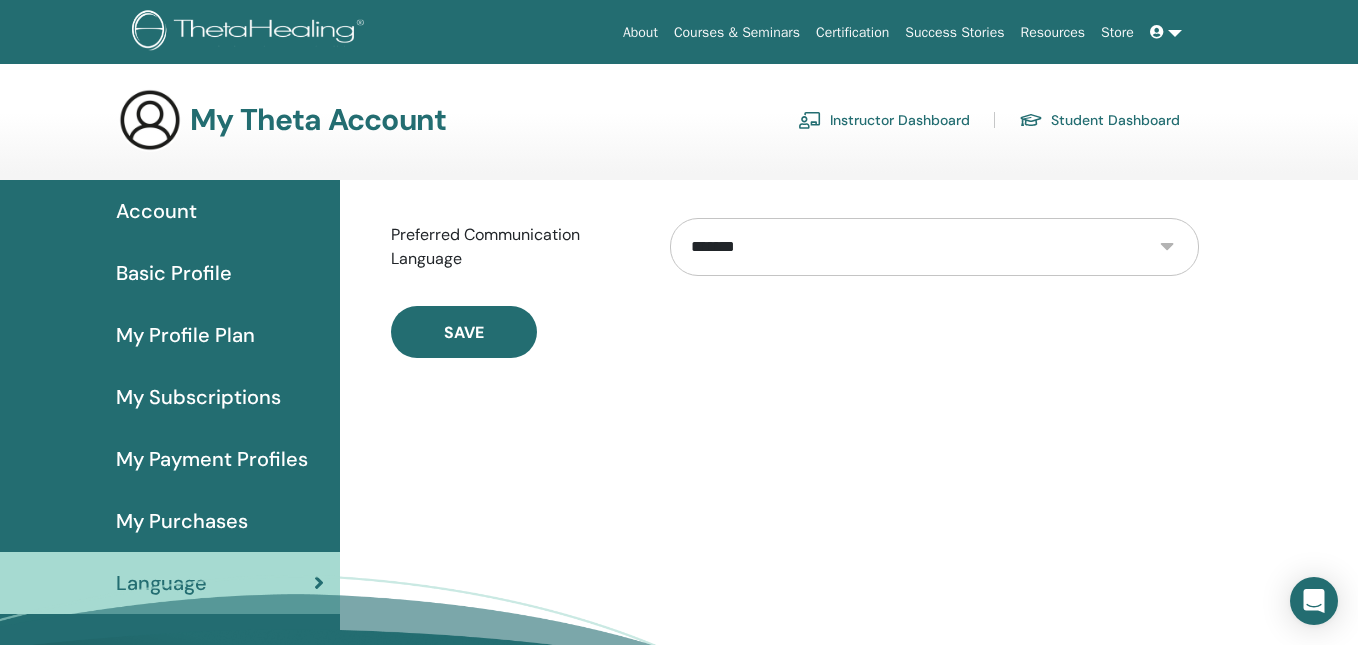 scroll, scrollTop: 0, scrollLeft: 0, axis: both 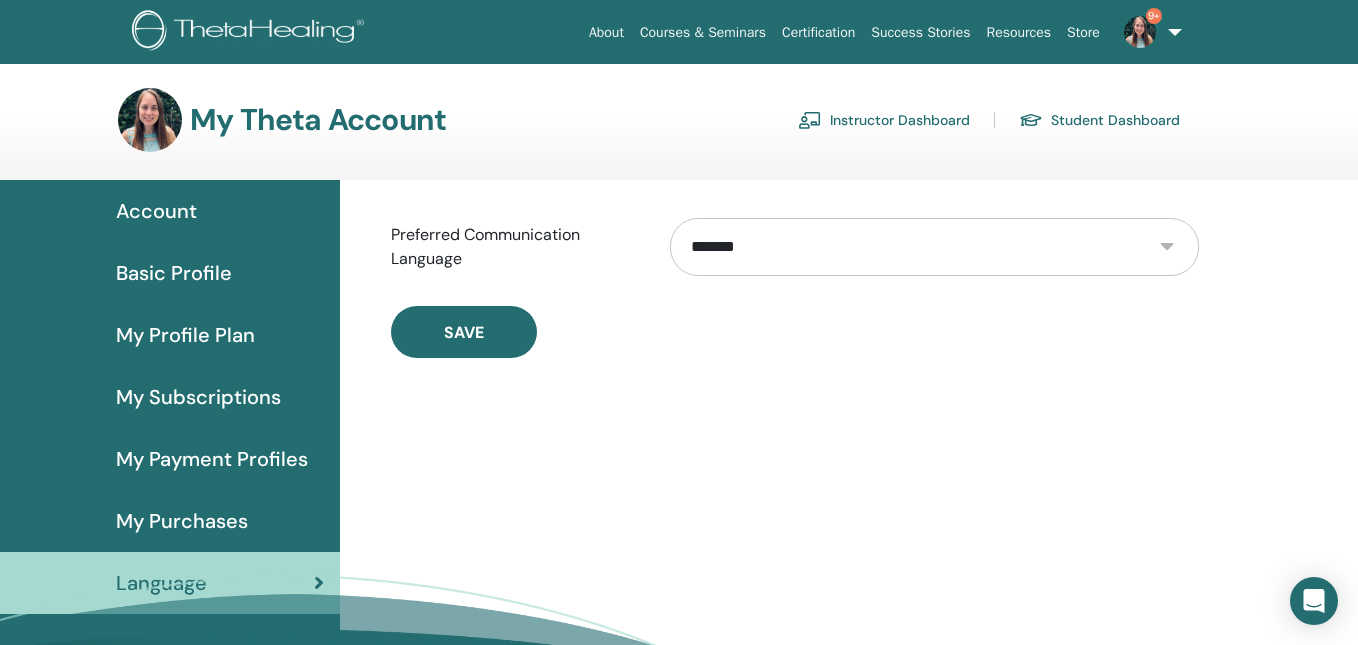 click on "My Purchases" at bounding box center (182, 521) 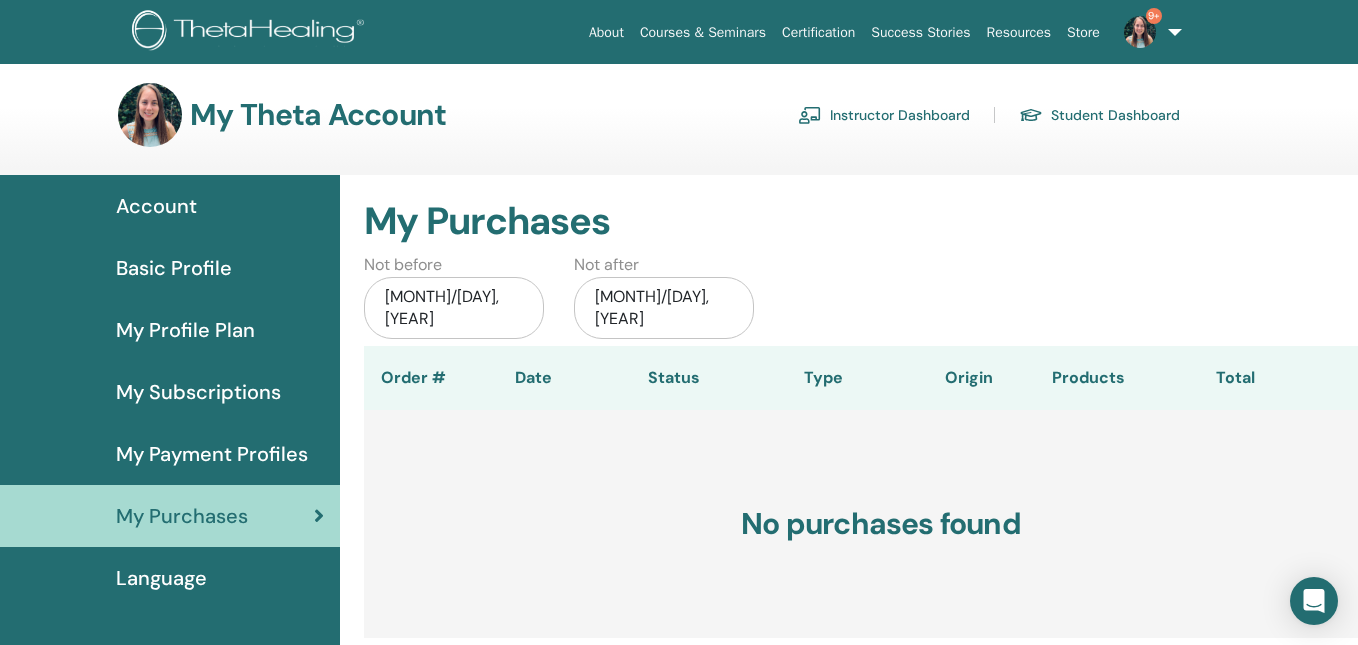 scroll, scrollTop: 2, scrollLeft: 0, axis: vertical 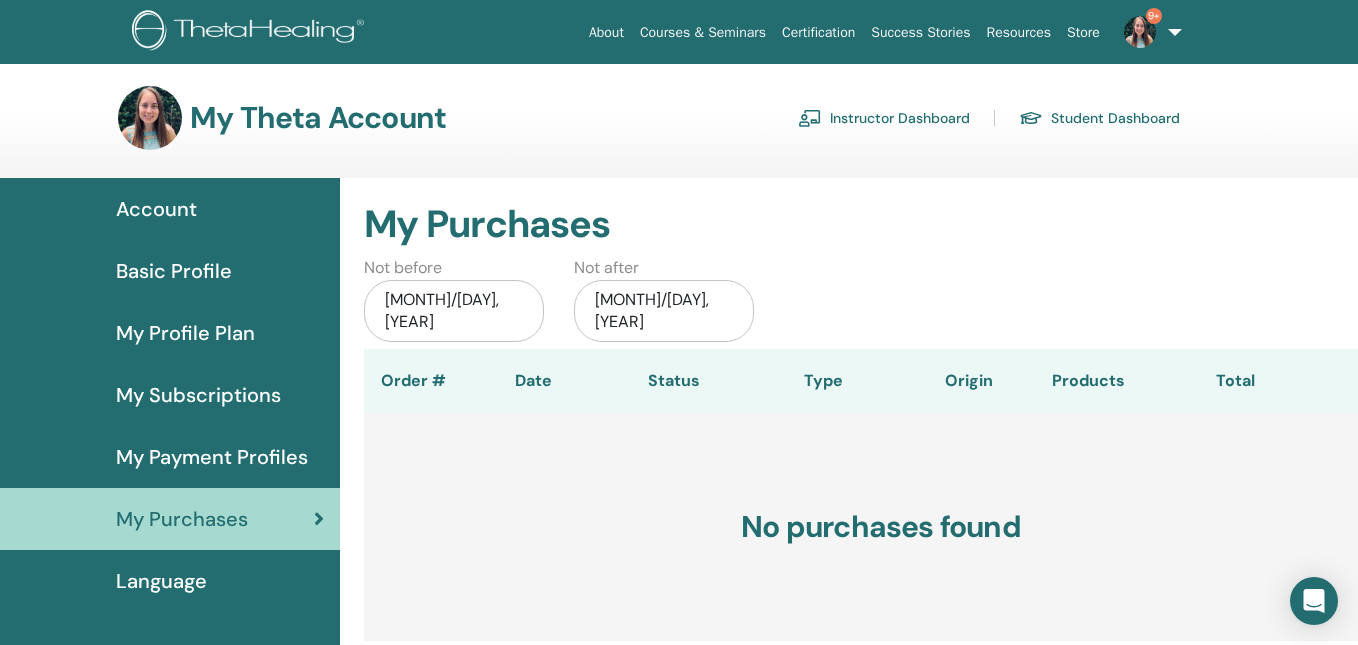 click on "Instructor Dashboard" at bounding box center [884, 118] 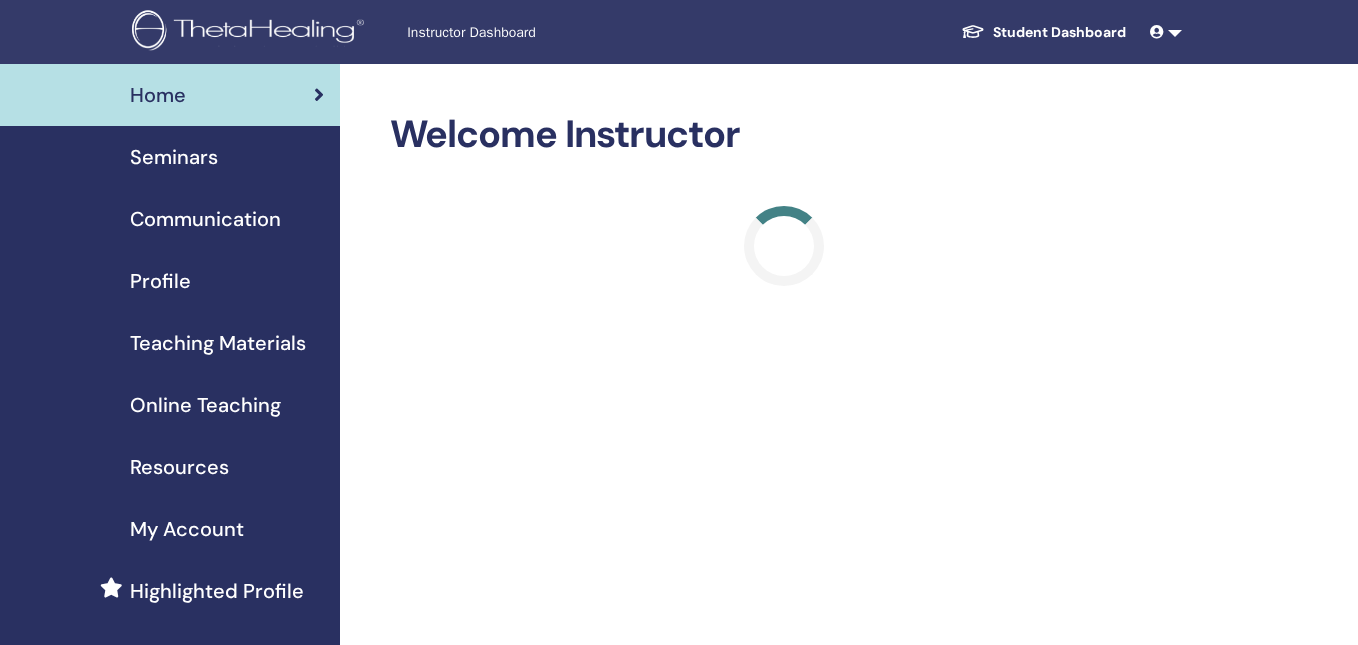 scroll, scrollTop: 0, scrollLeft: 0, axis: both 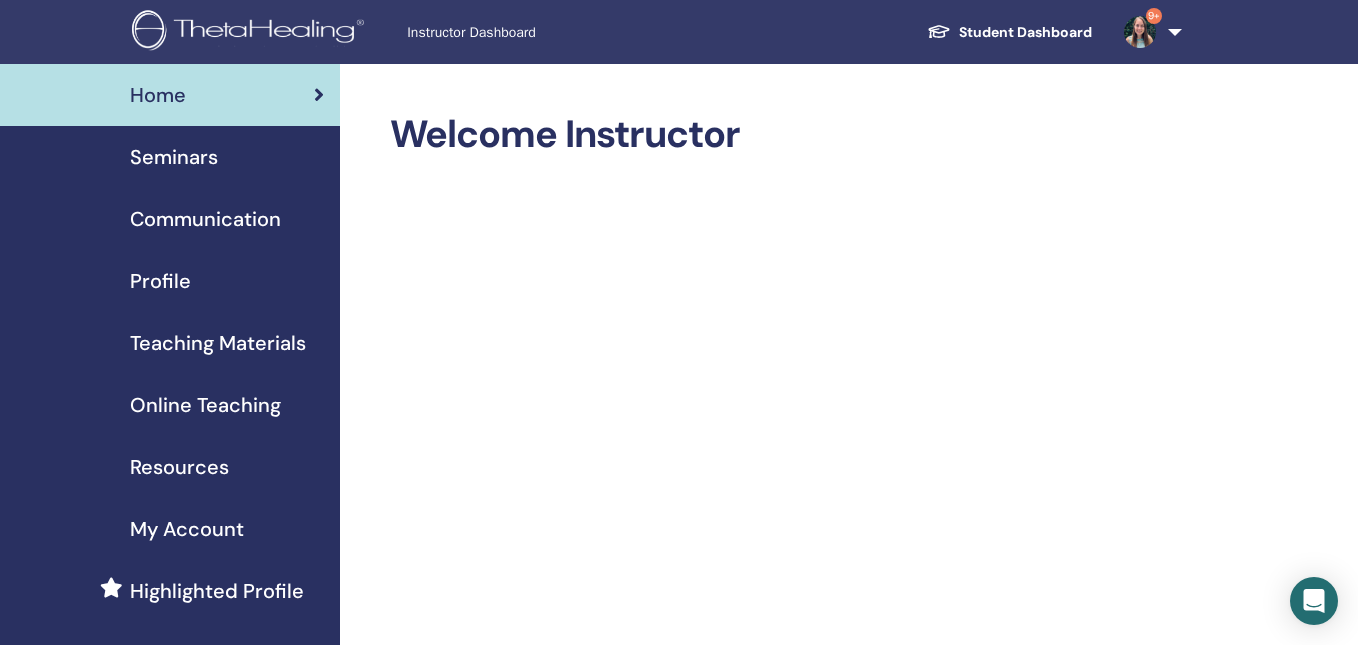 click on "My Account" at bounding box center [187, 529] 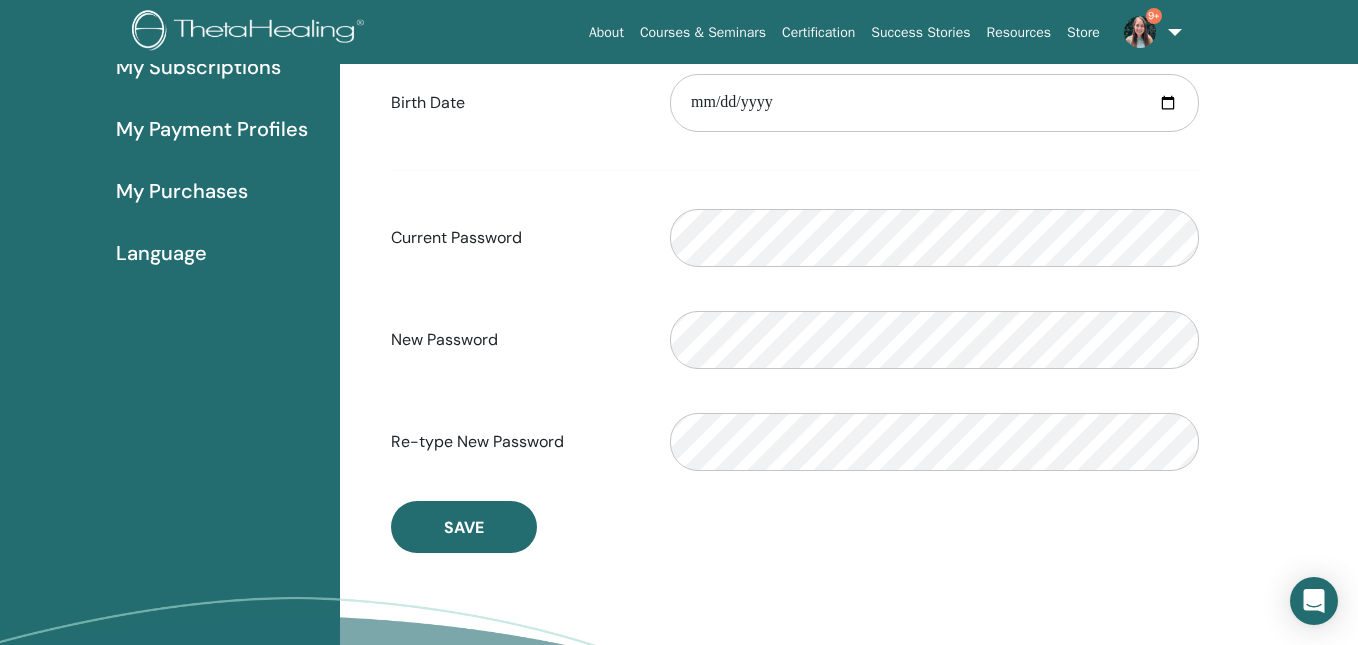 scroll, scrollTop: 0, scrollLeft: 0, axis: both 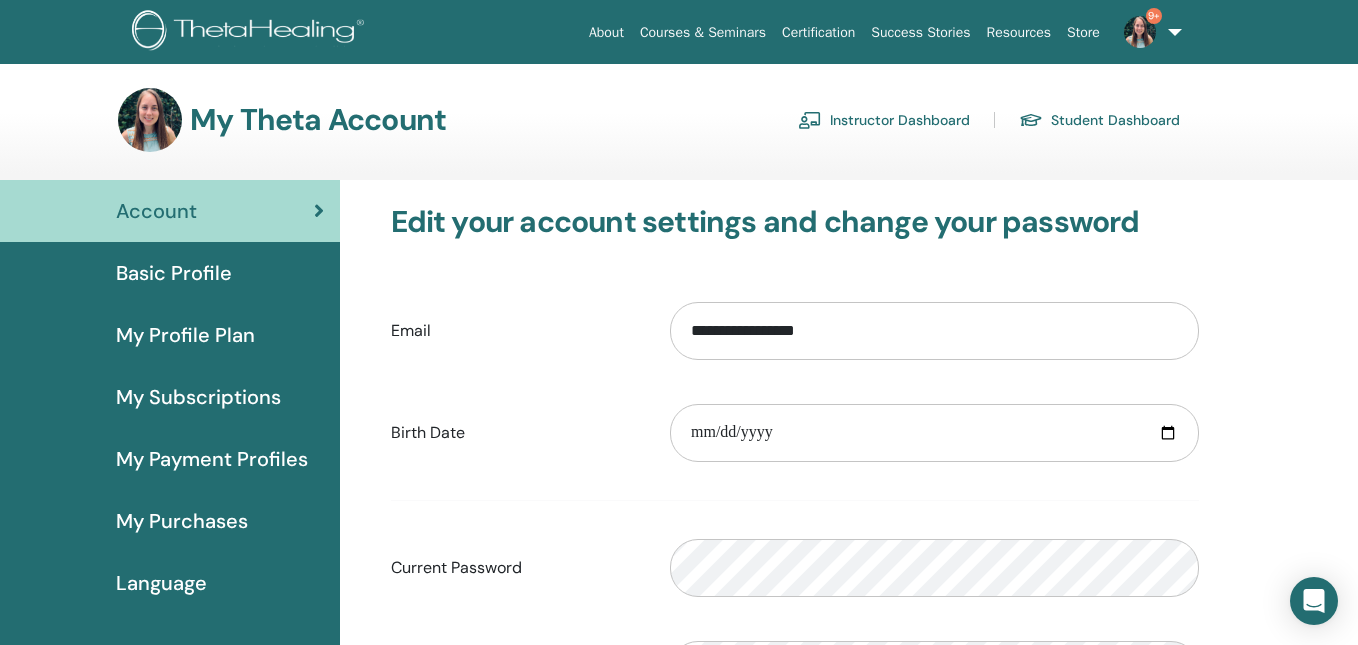click at bounding box center (1140, 32) 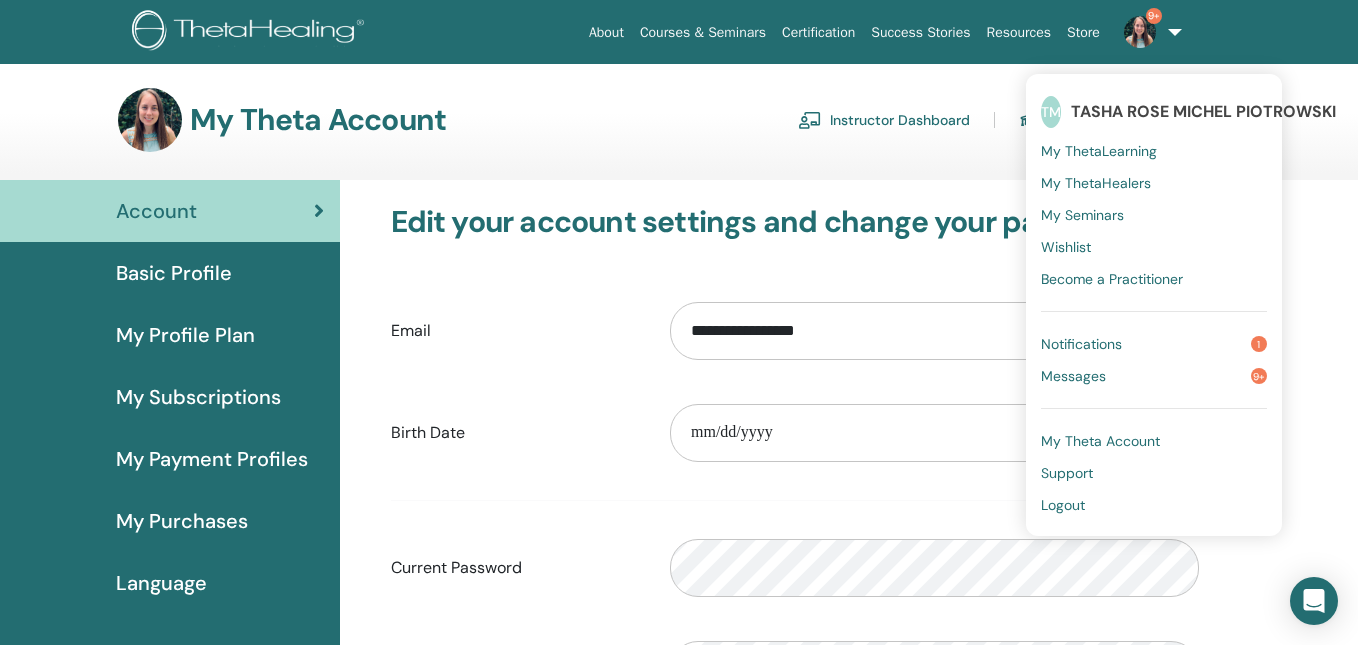 click on "Instructor Dashboard" at bounding box center (884, 120) 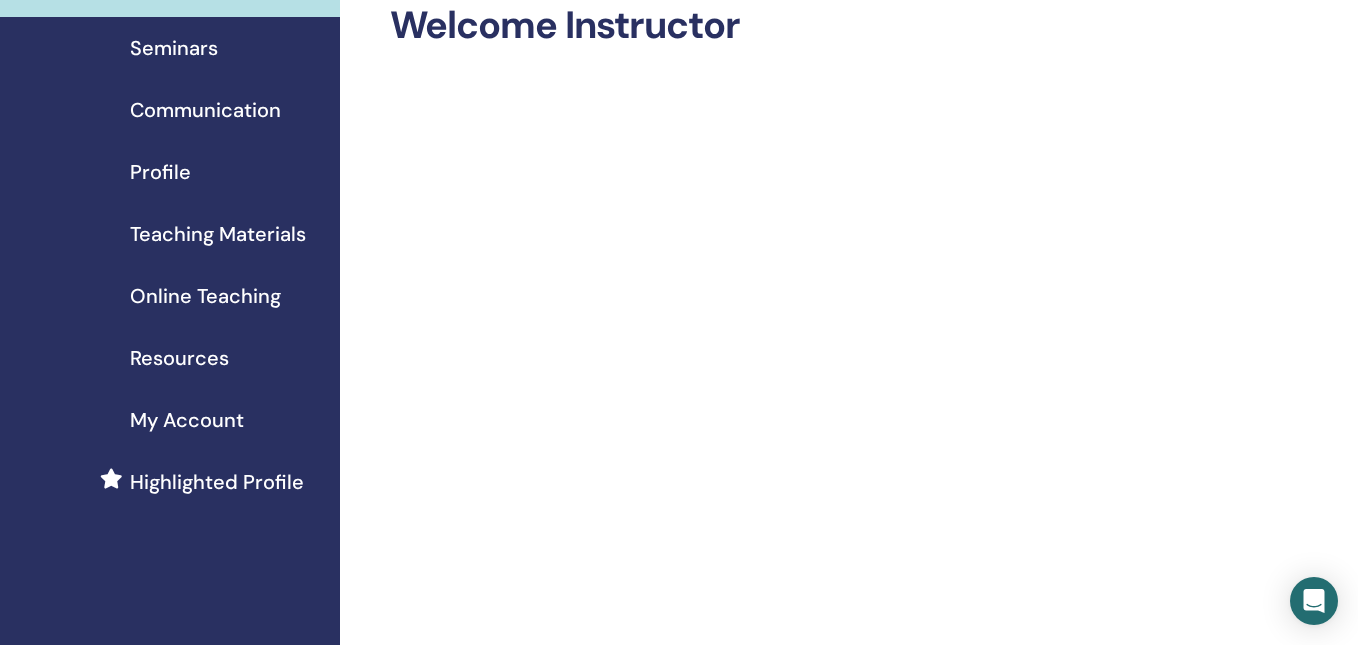 scroll, scrollTop: 100, scrollLeft: 0, axis: vertical 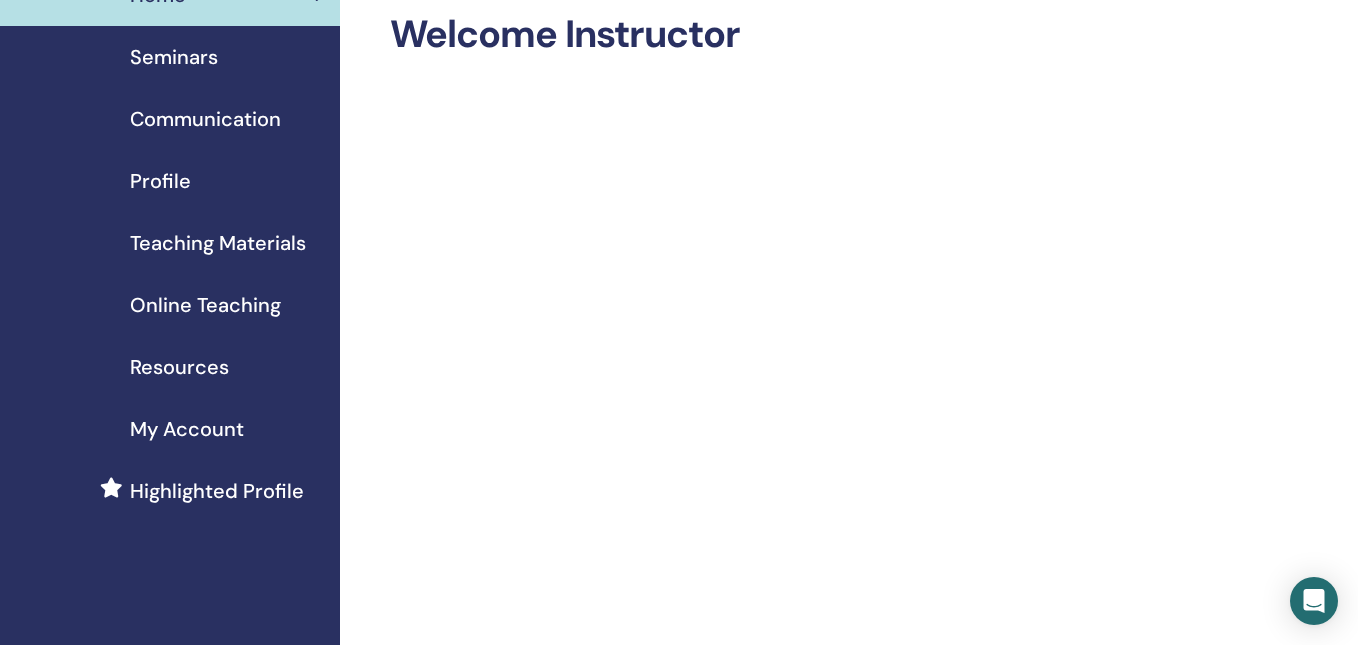 click on "Highlighted Profile" at bounding box center [217, 491] 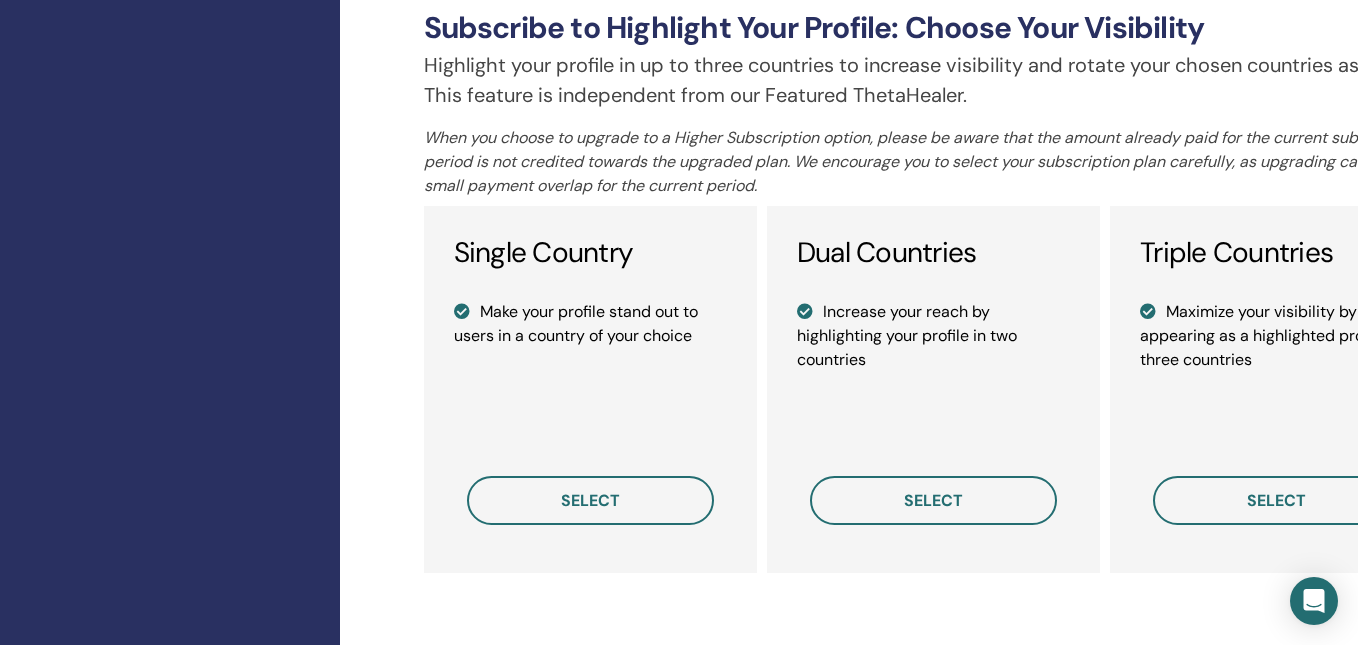 scroll, scrollTop: 1394, scrollLeft: 0, axis: vertical 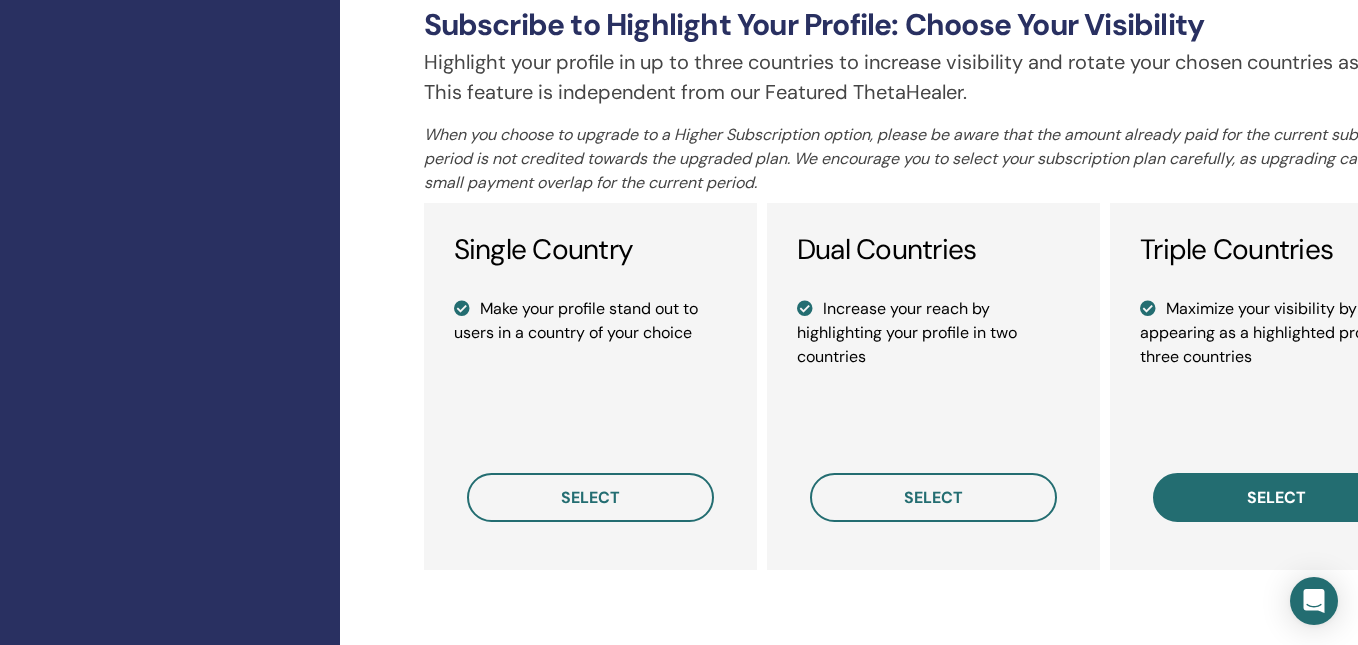 click on "select" at bounding box center [1276, 497] 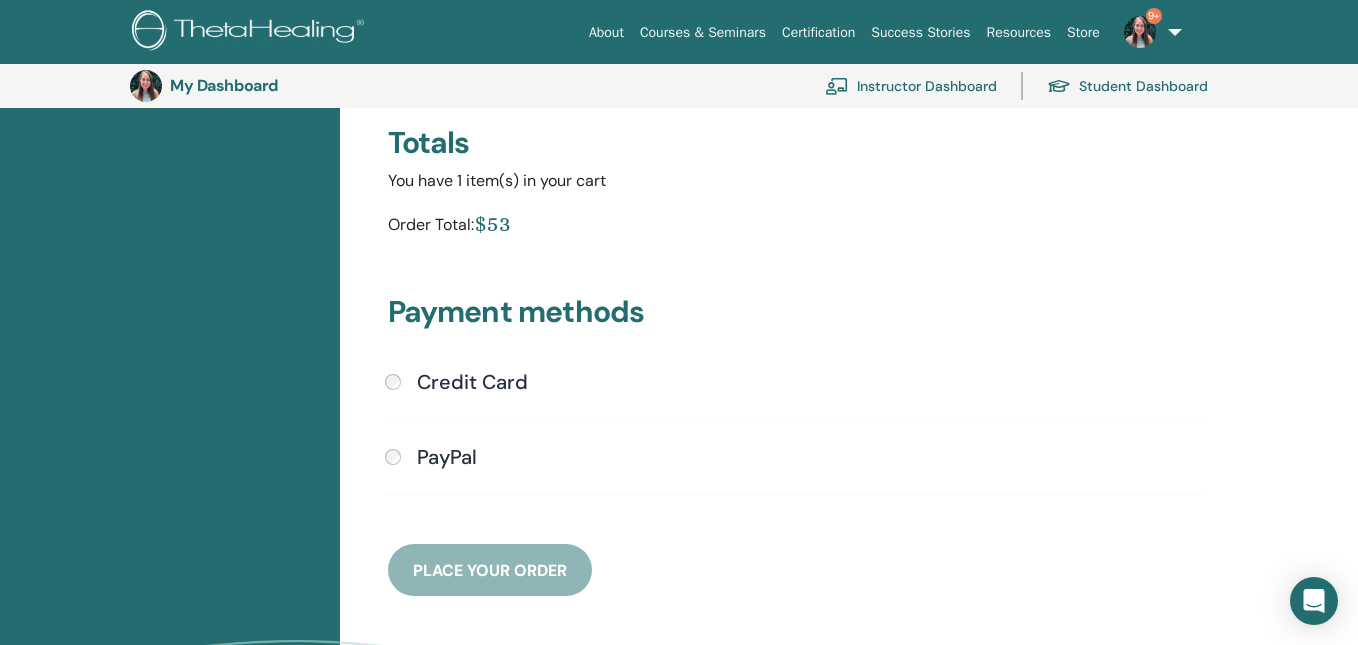 scroll, scrollTop: 338, scrollLeft: 0, axis: vertical 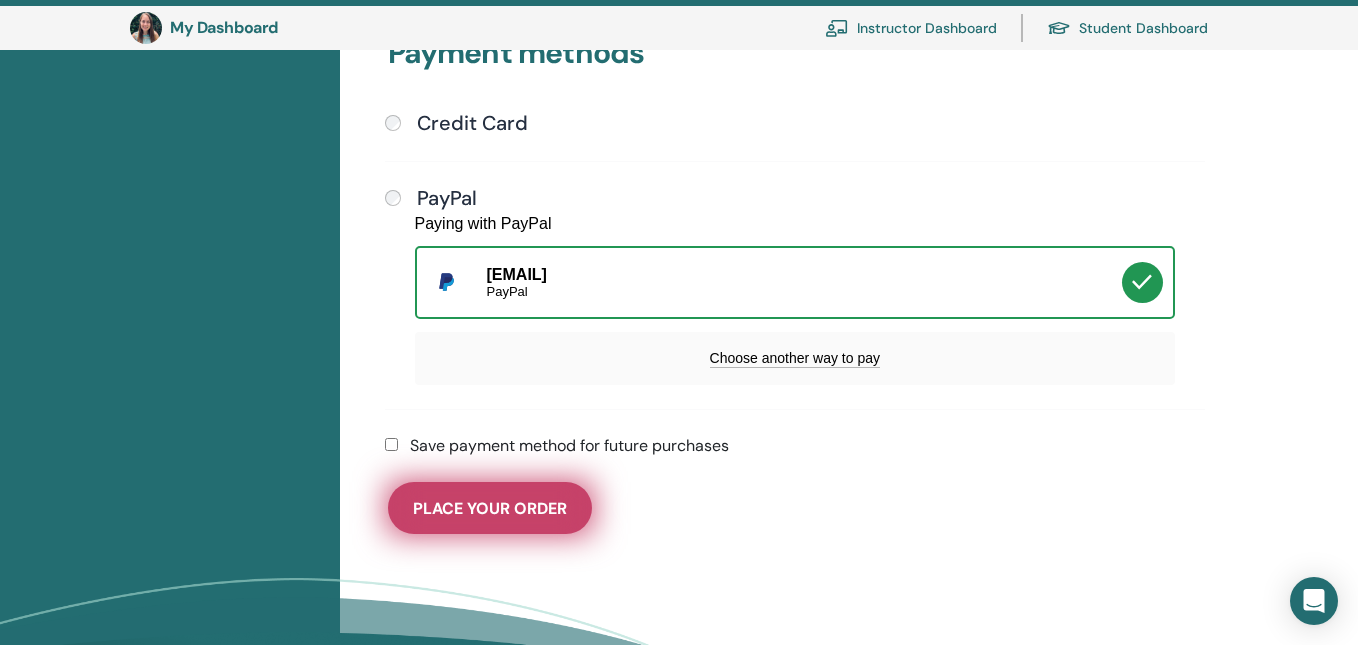 click on "Place Your Order" at bounding box center [490, 508] 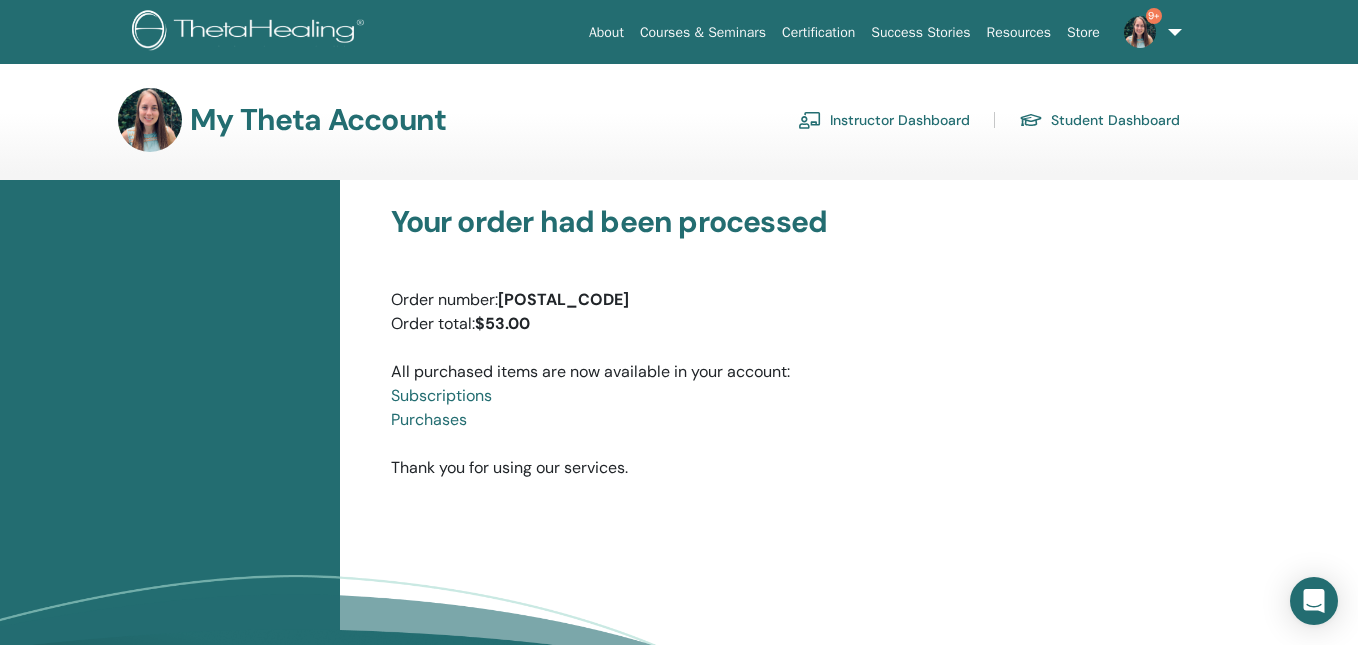 scroll, scrollTop: 0, scrollLeft: 0, axis: both 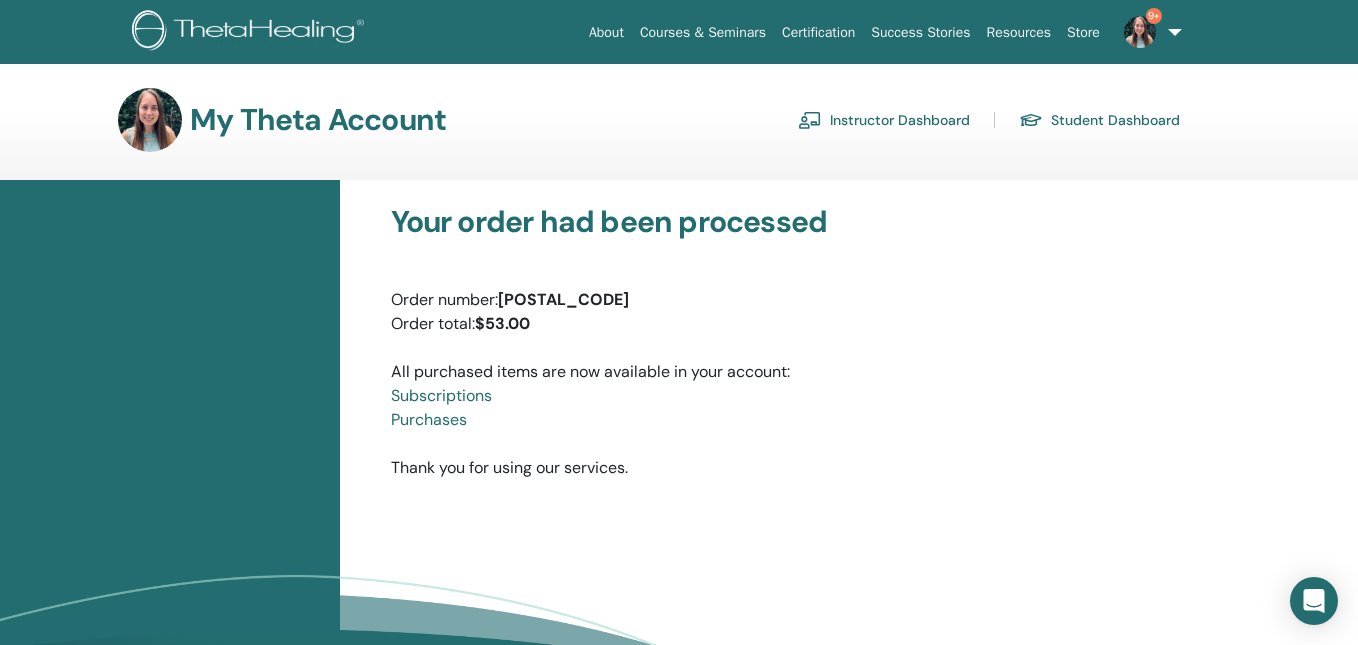 click on "Subscriptions" at bounding box center [441, 395] 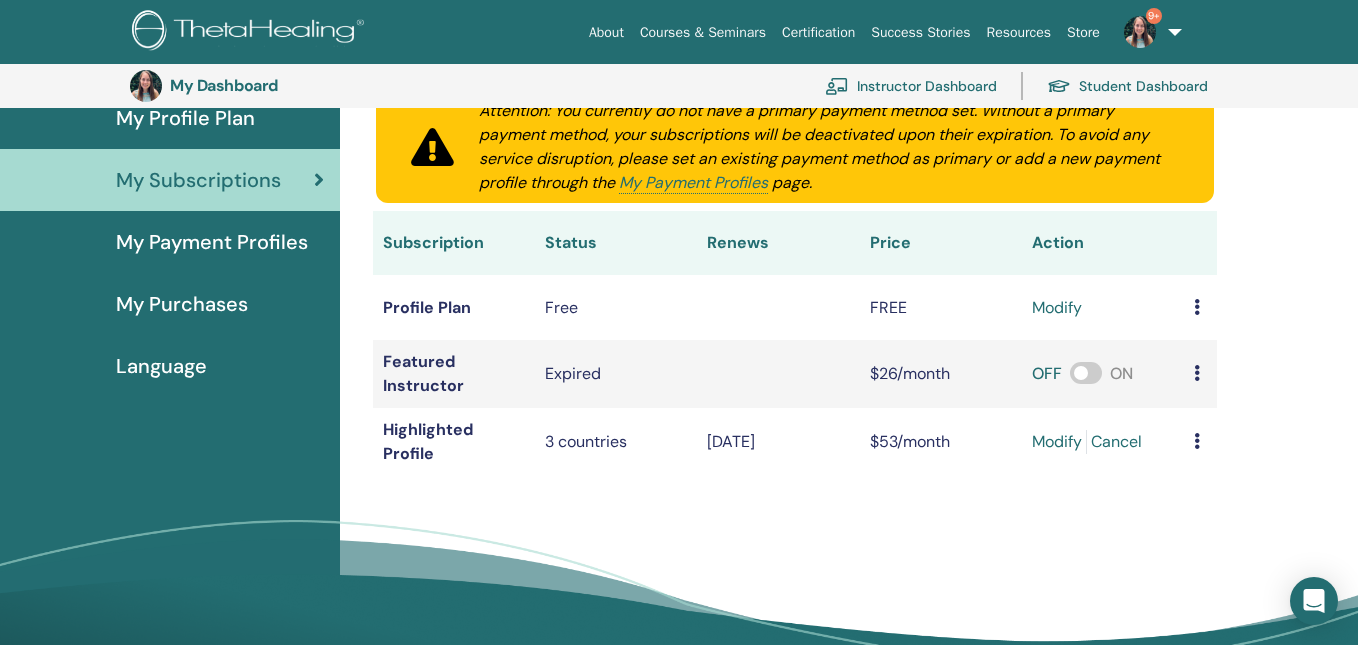 scroll, scrollTop: 264, scrollLeft: 0, axis: vertical 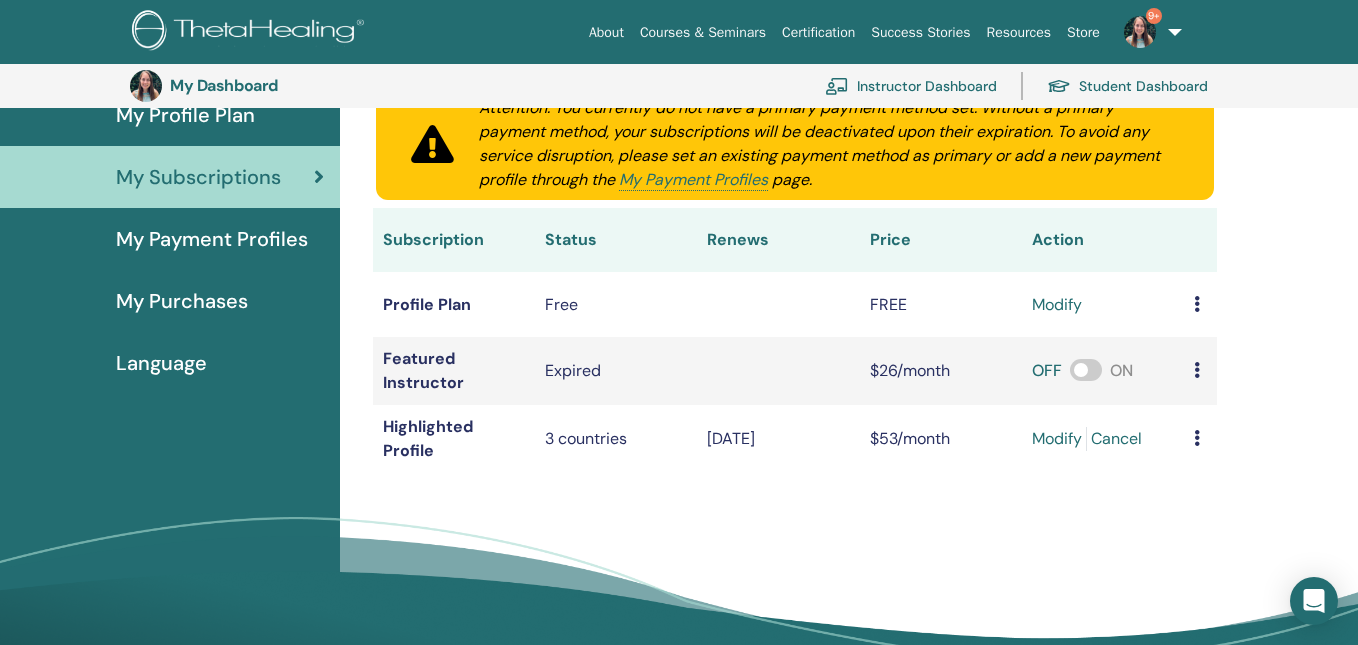 click at bounding box center (1086, 370) 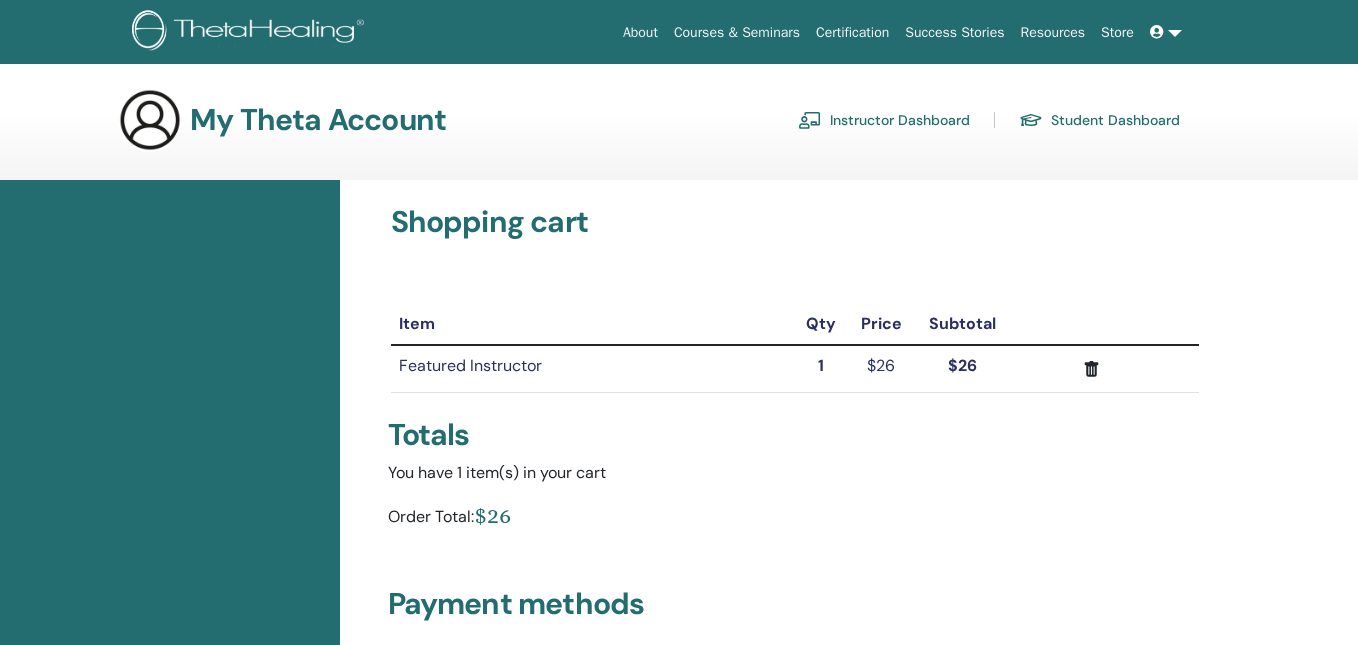 scroll, scrollTop: 0, scrollLeft: 0, axis: both 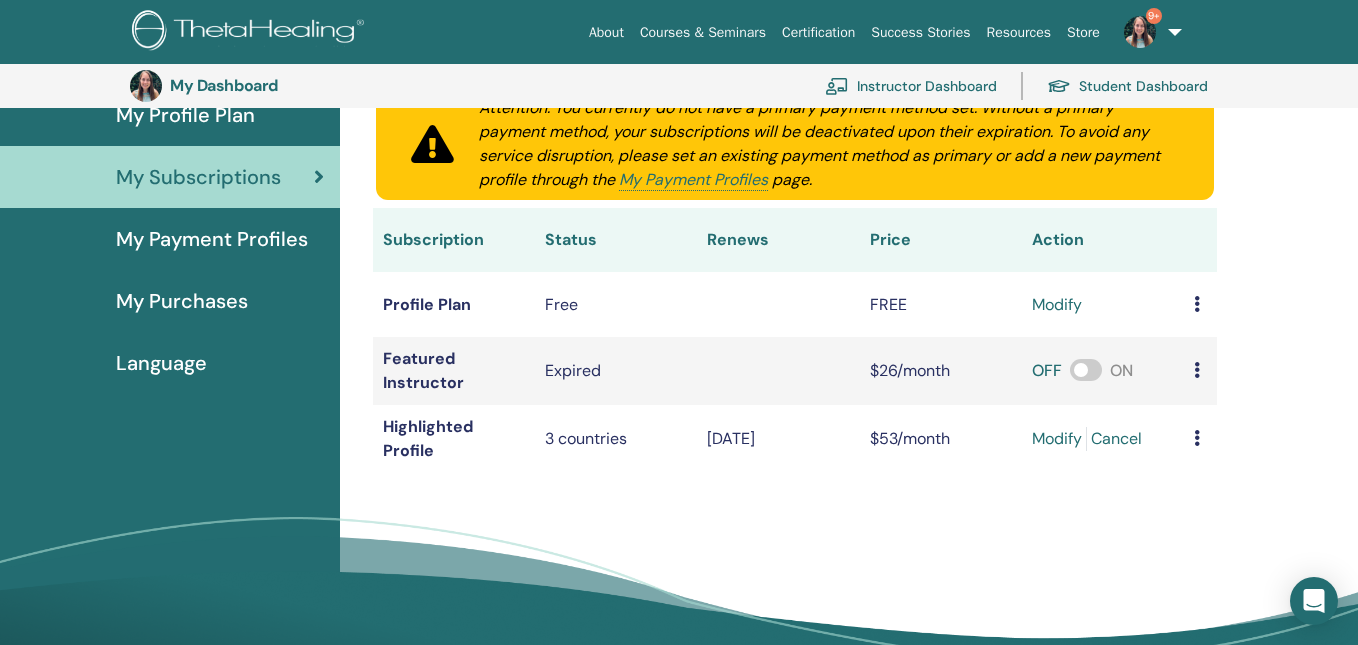 click at bounding box center (1140, 32) 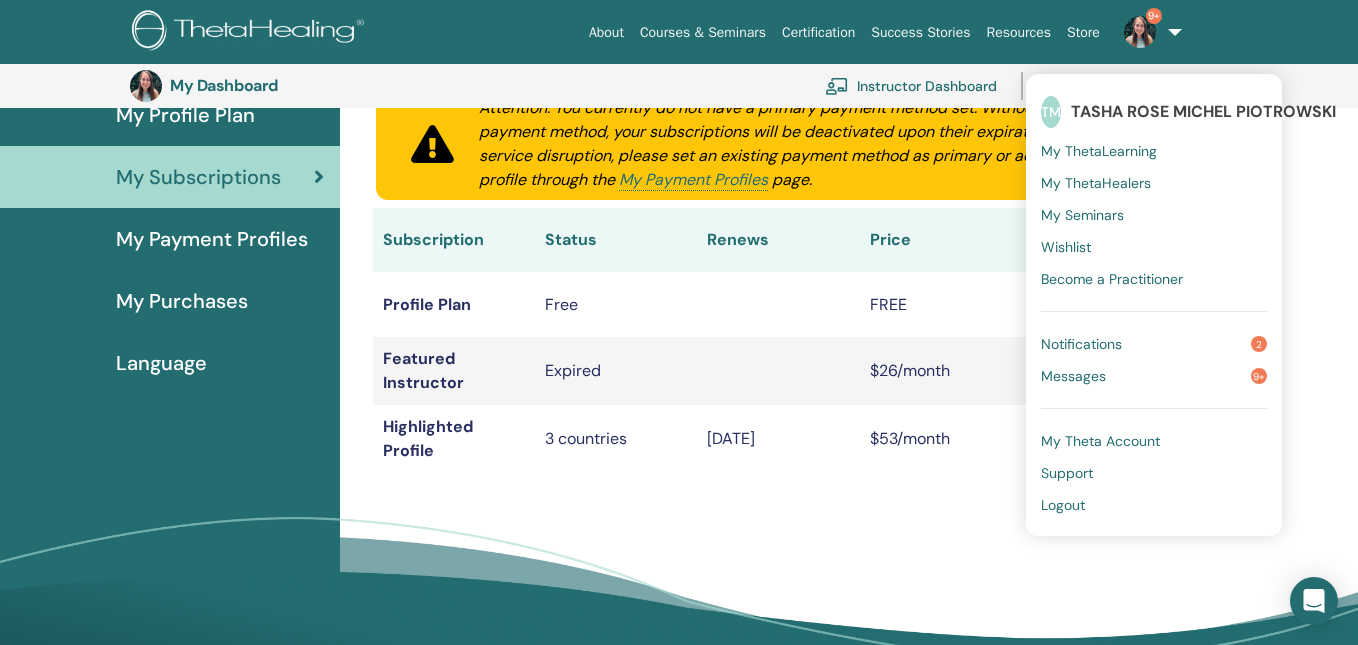 click on "9+" at bounding box center [1149, 32] 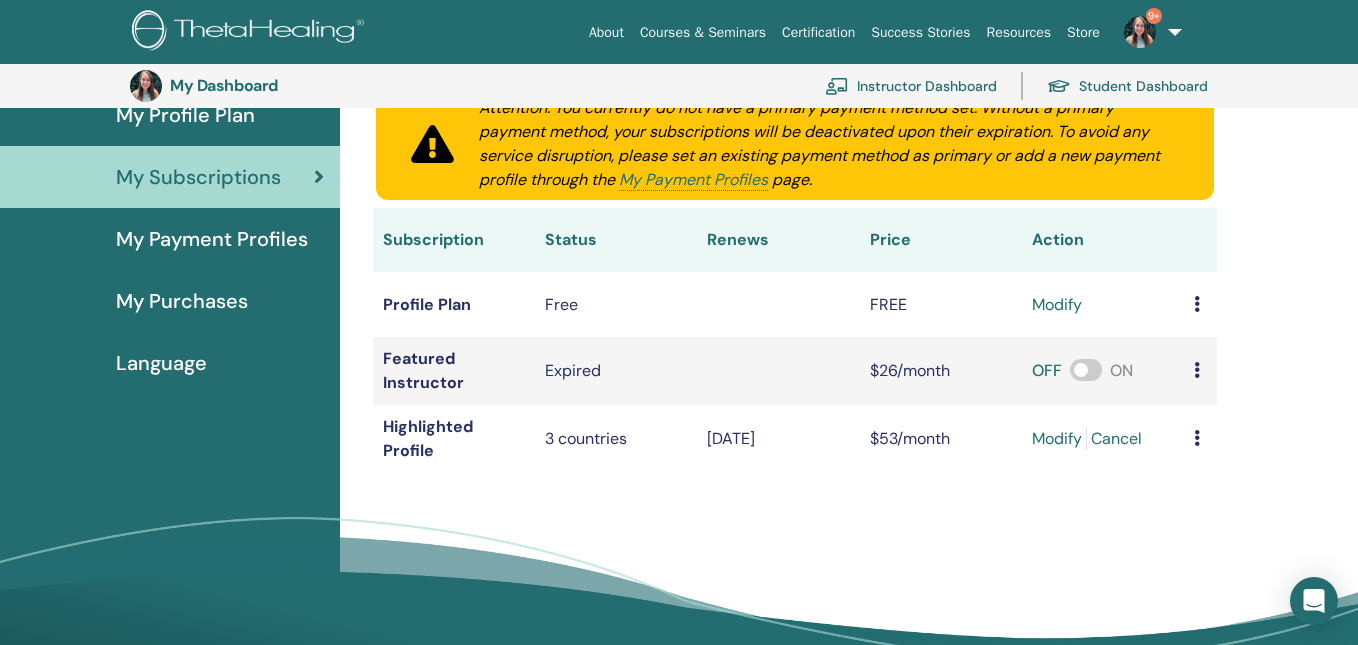 click on "9+" at bounding box center [1149, 32] 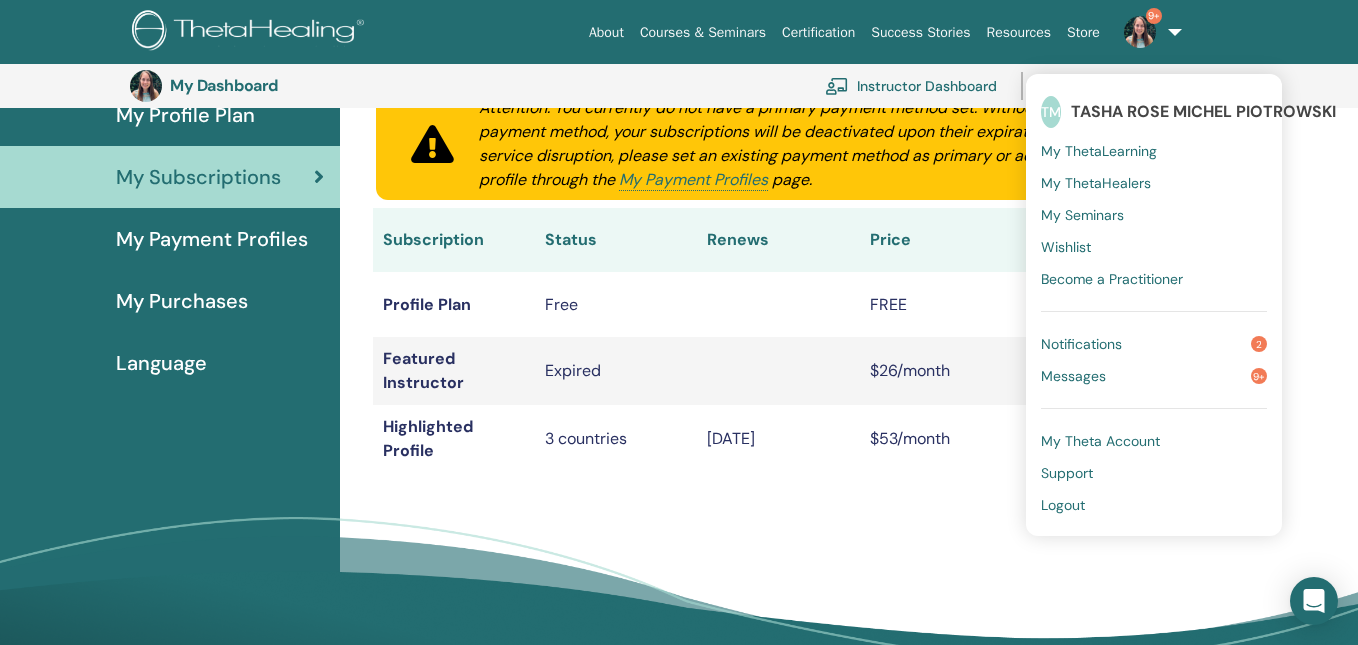 click on "Logout" at bounding box center (1154, 505) 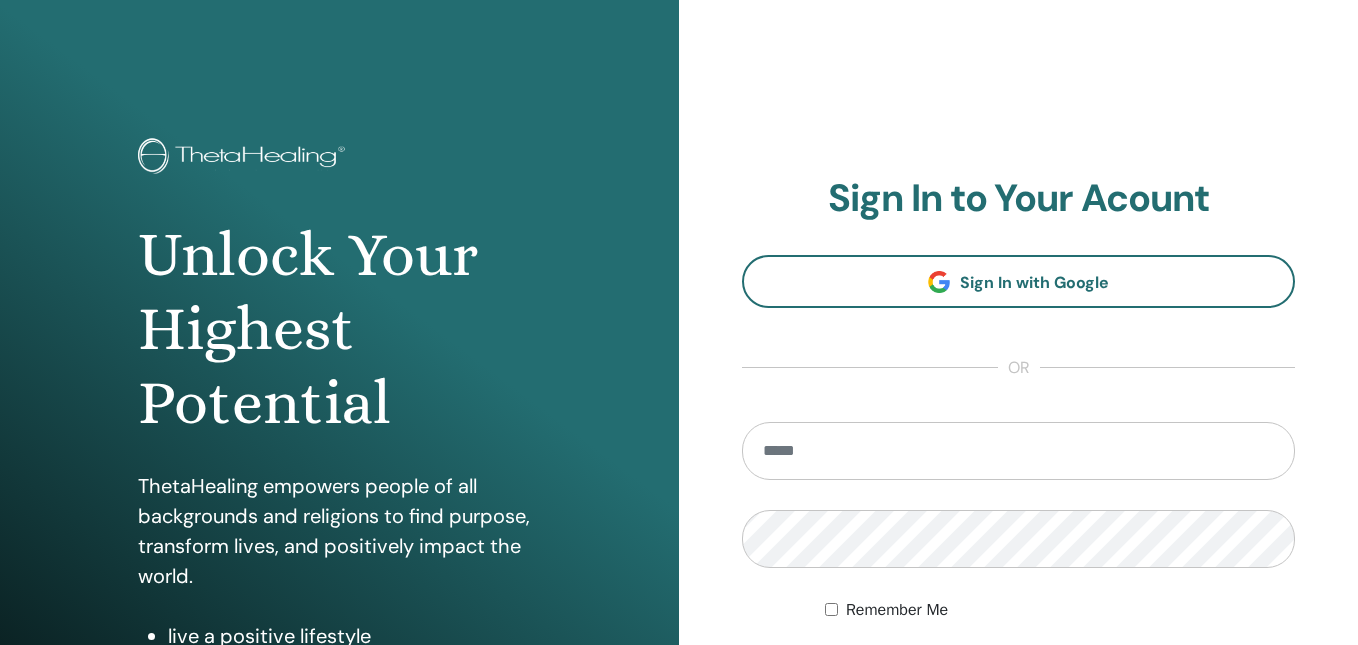 scroll, scrollTop: 0, scrollLeft: 0, axis: both 